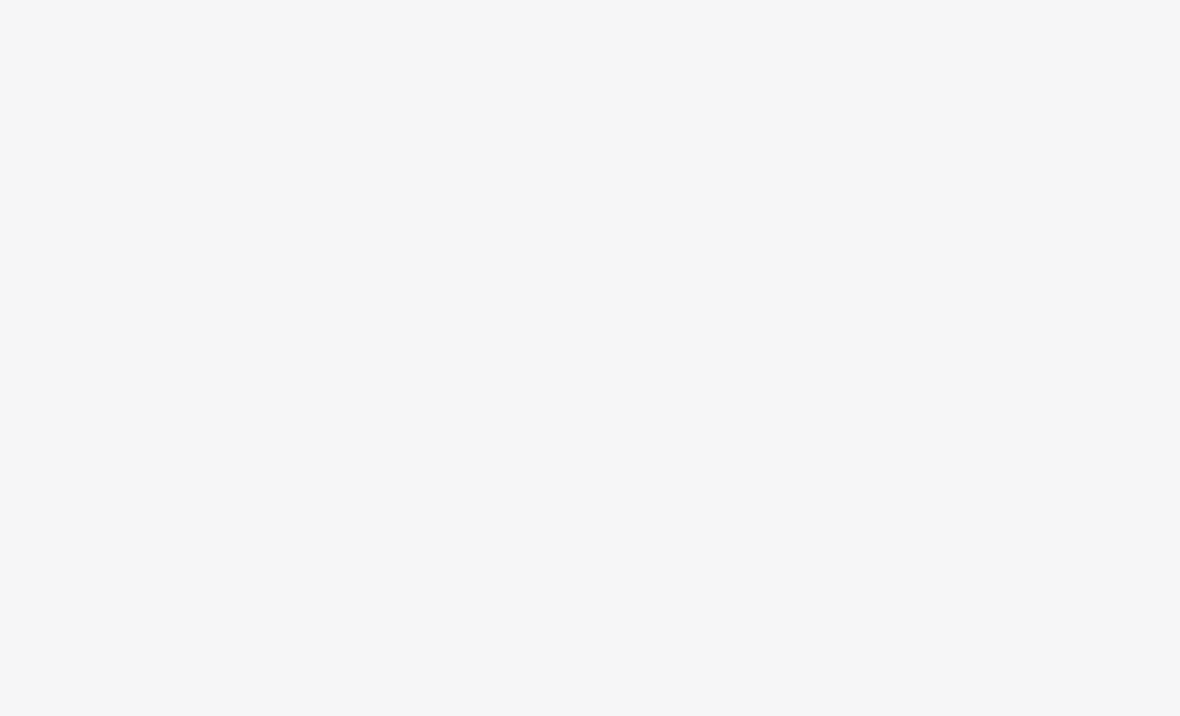 scroll, scrollTop: 0, scrollLeft: 0, axis: both 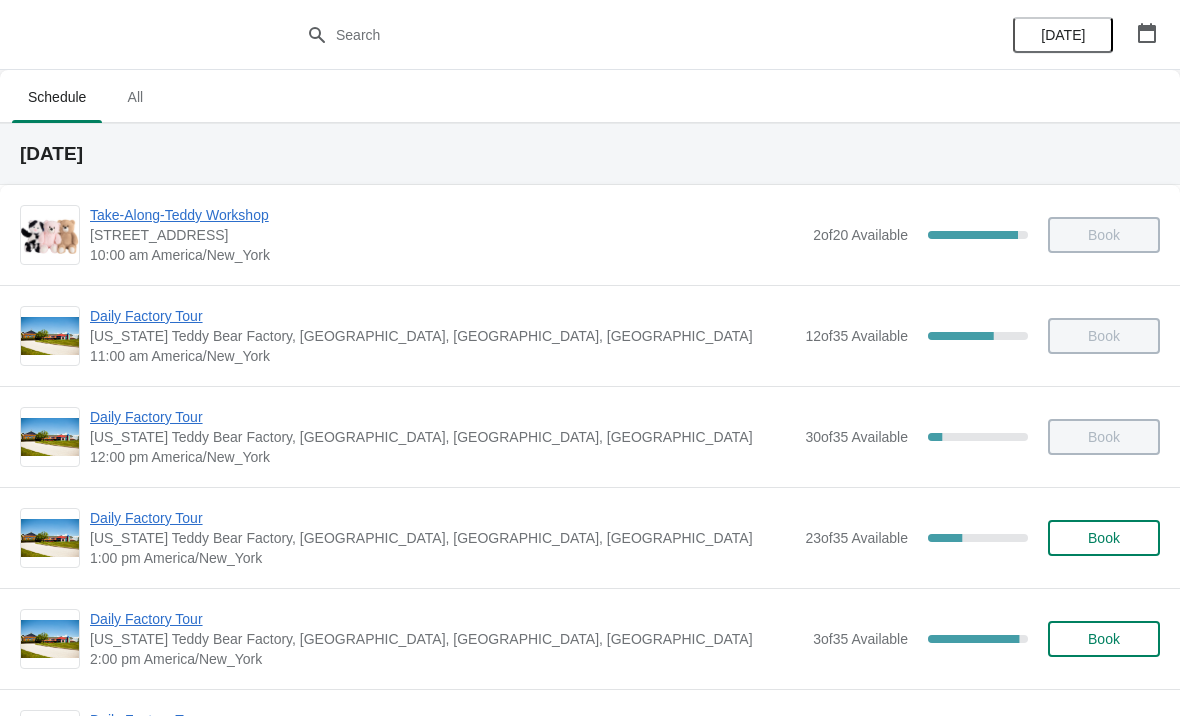 click on "Daily Factory Tour" at bounding box center (442, 518) 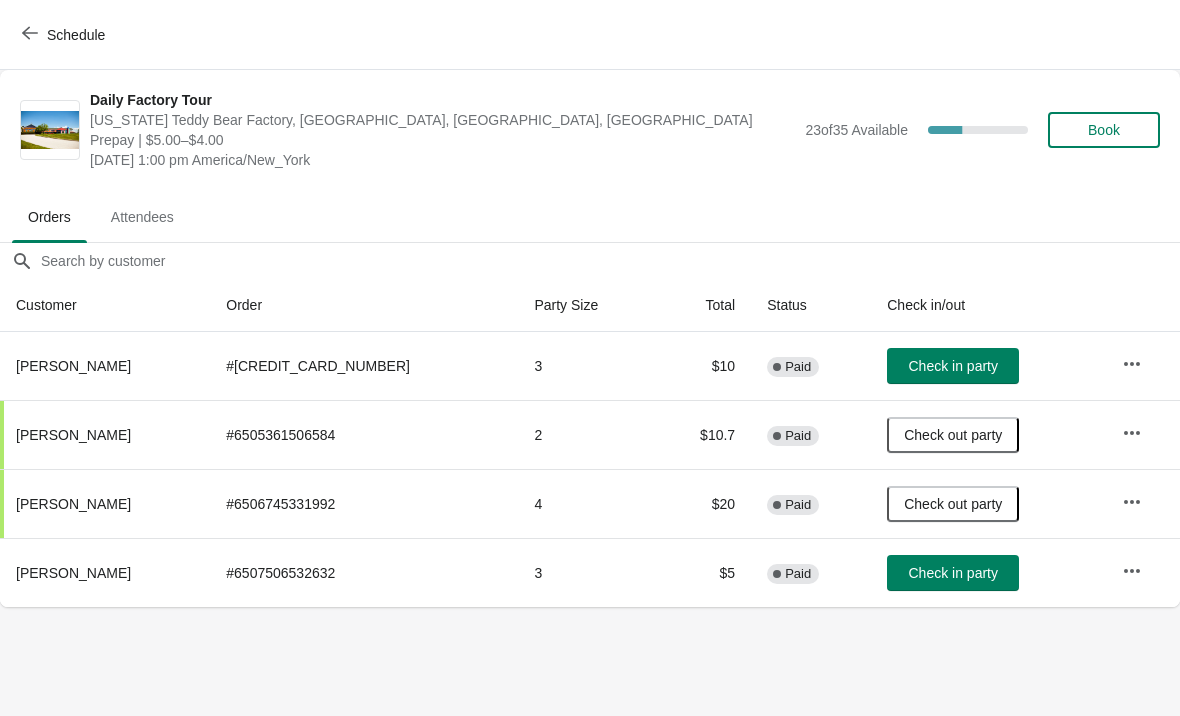 click on "Check in party" at bounding box center (953, 366) 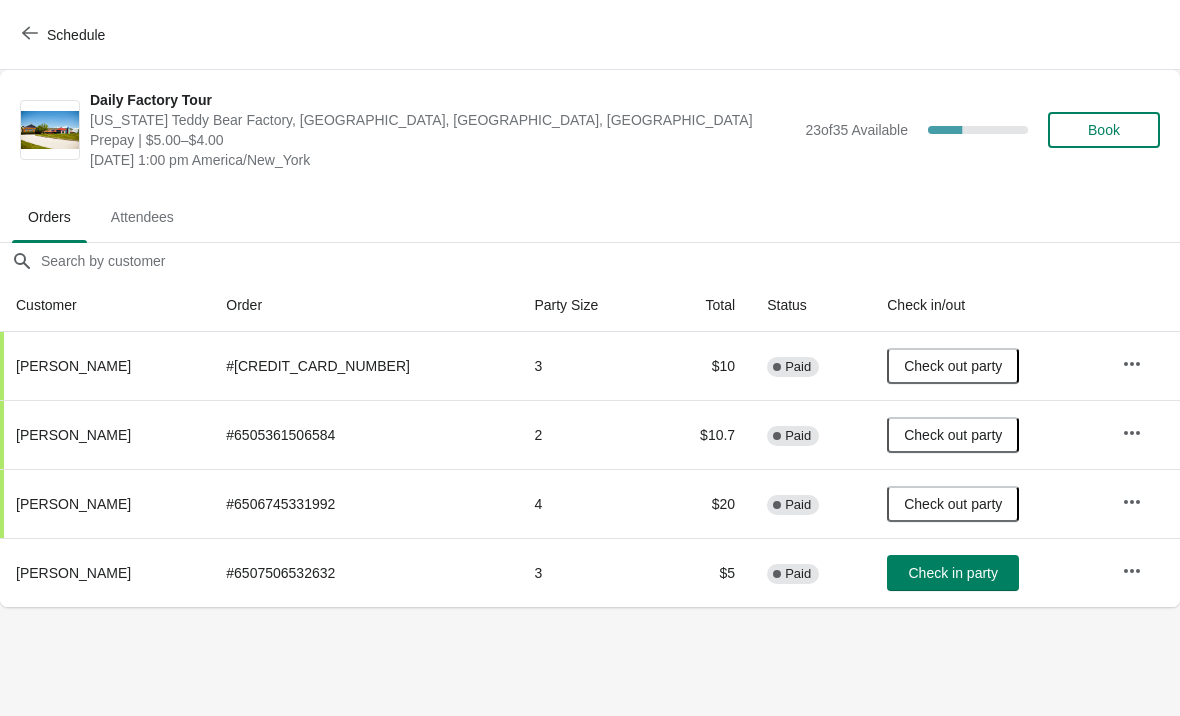 click 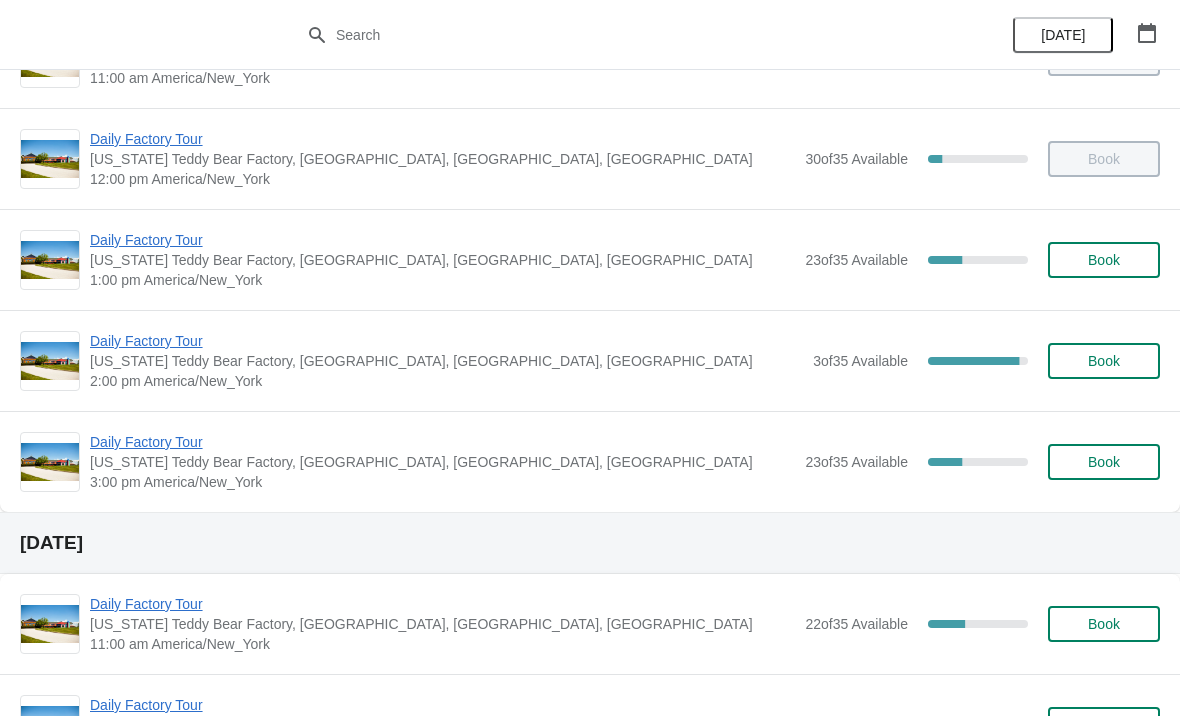 scroll, scrollTop: 274, scrollLeft: 0, axis: vertical 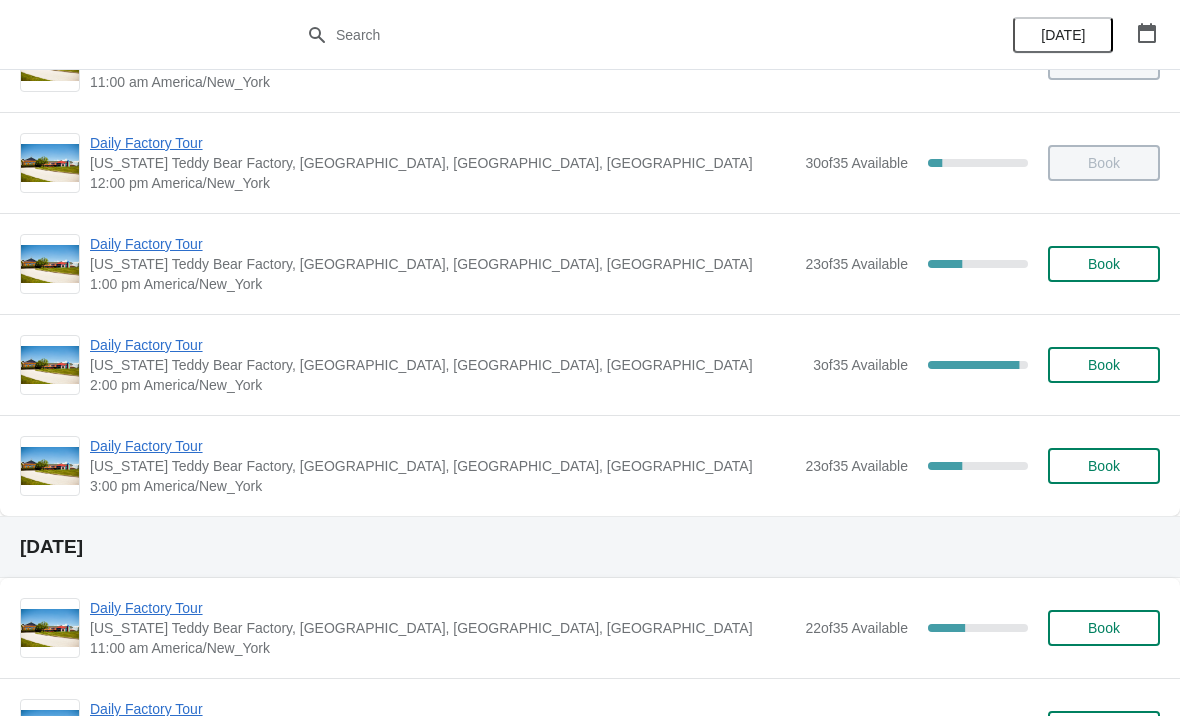 click on "Daily Factory Tour" at bounding box center [442, 446] 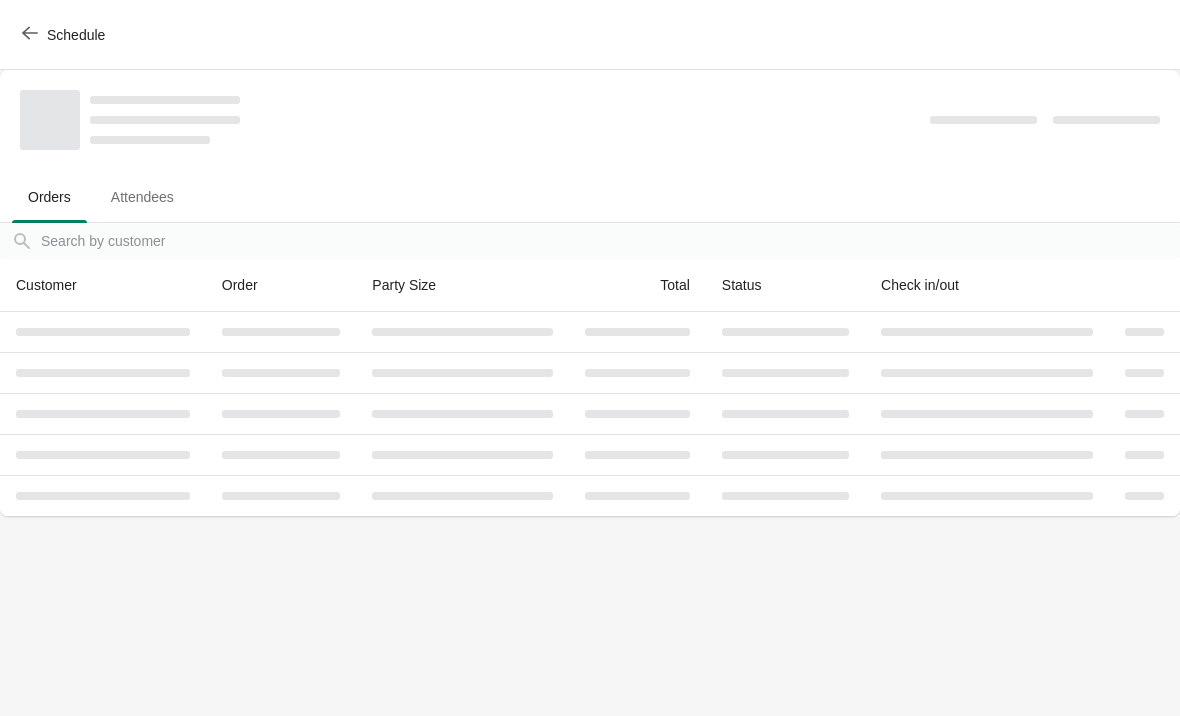 scroll, scrollTop: 0, scrollLeft: 0, axis: both 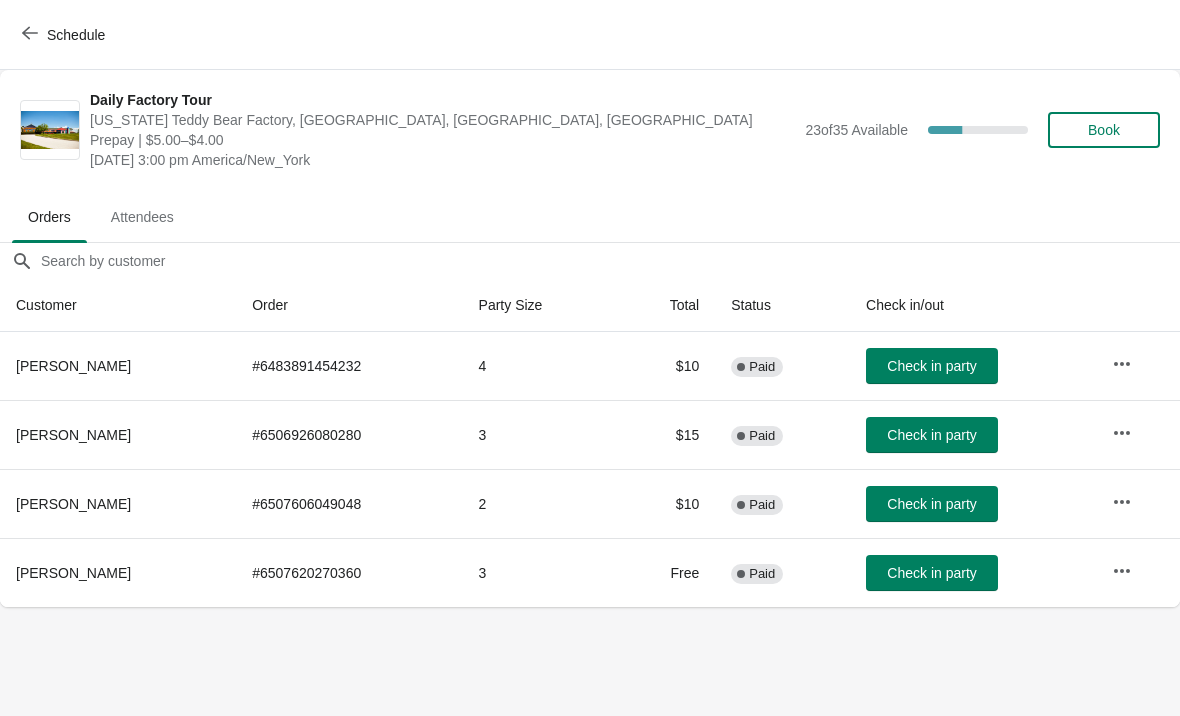 click 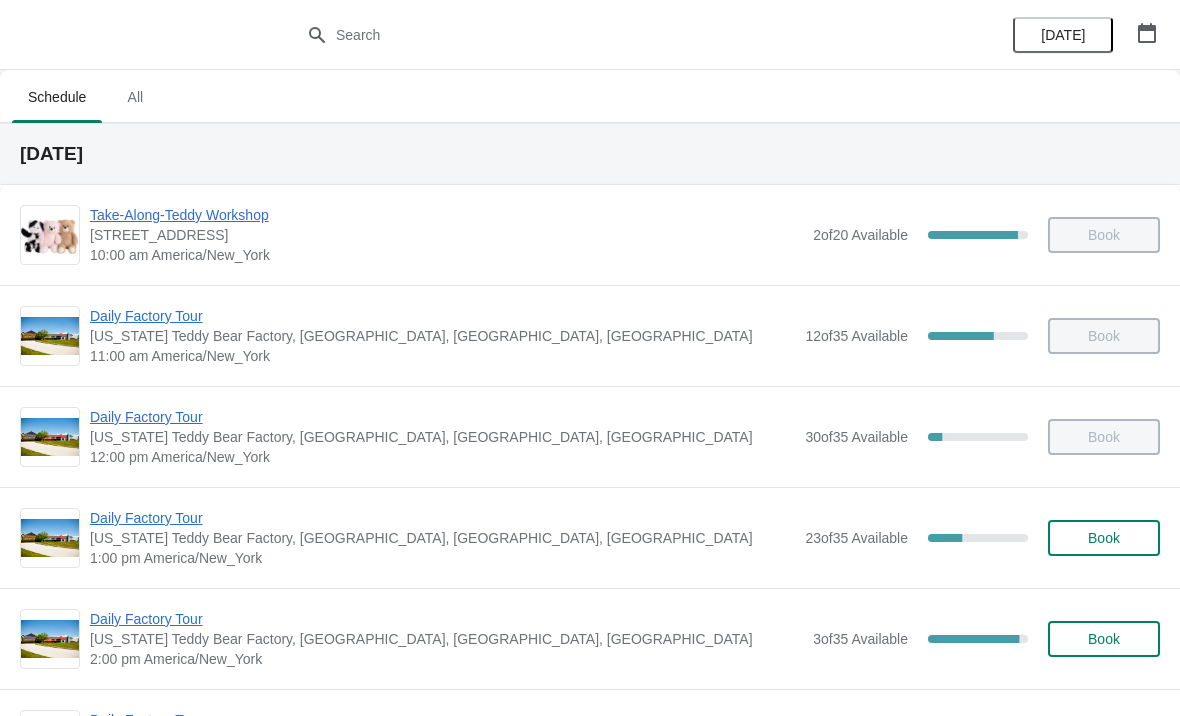 click on "Daily Factory Tour" at bounding box center (446, 619) 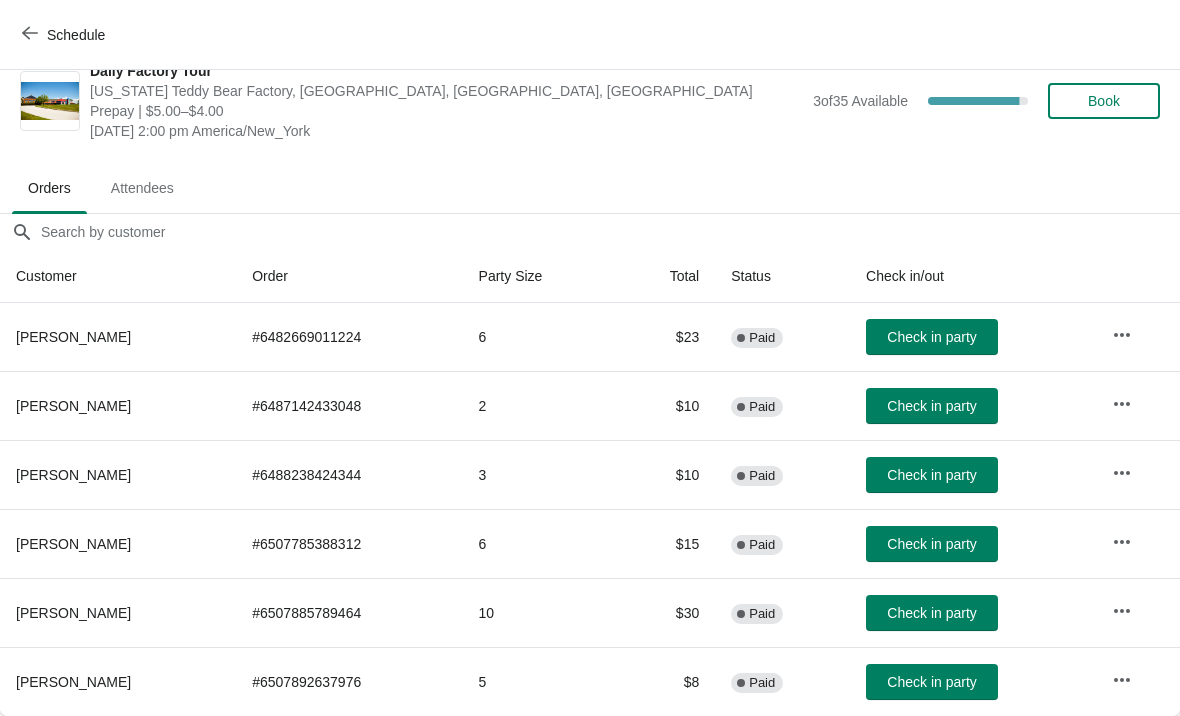 scroll, scrollTop: 29, scrollLeft: 0, axis: vertical 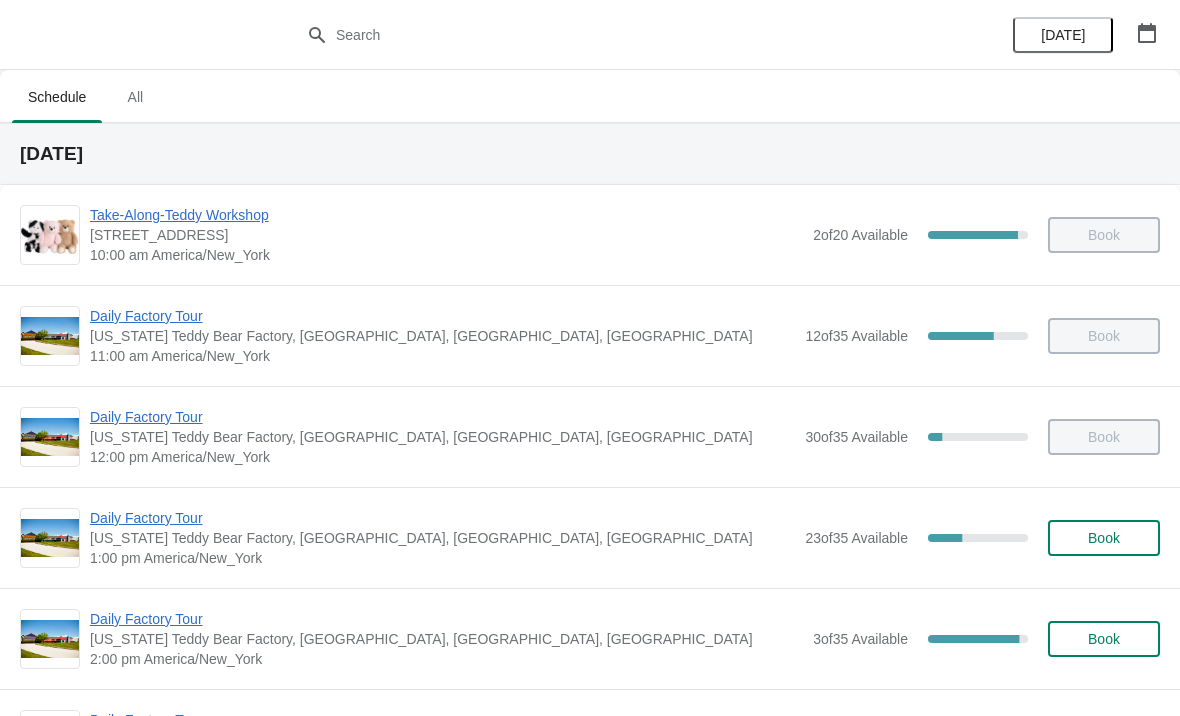 click on "2:00 pm America/New_York" at bounding box center (446, 659) 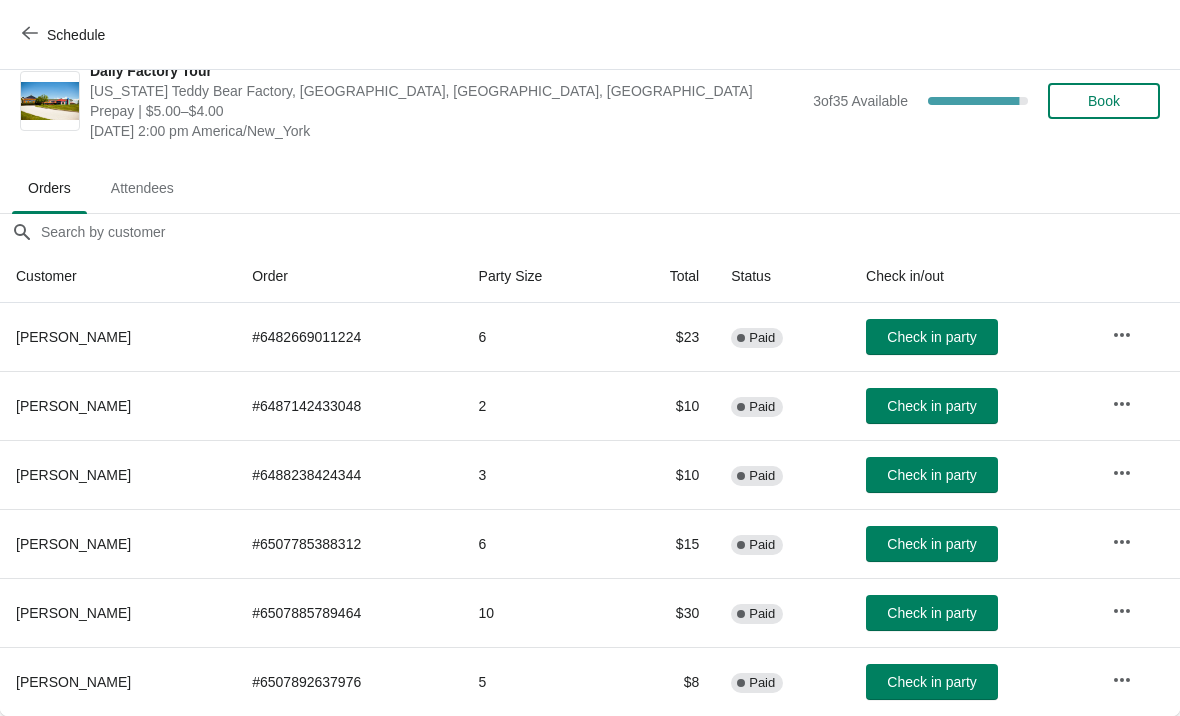 scroll, scrollTop: 29, scrollLeft: 0, axis: vertical 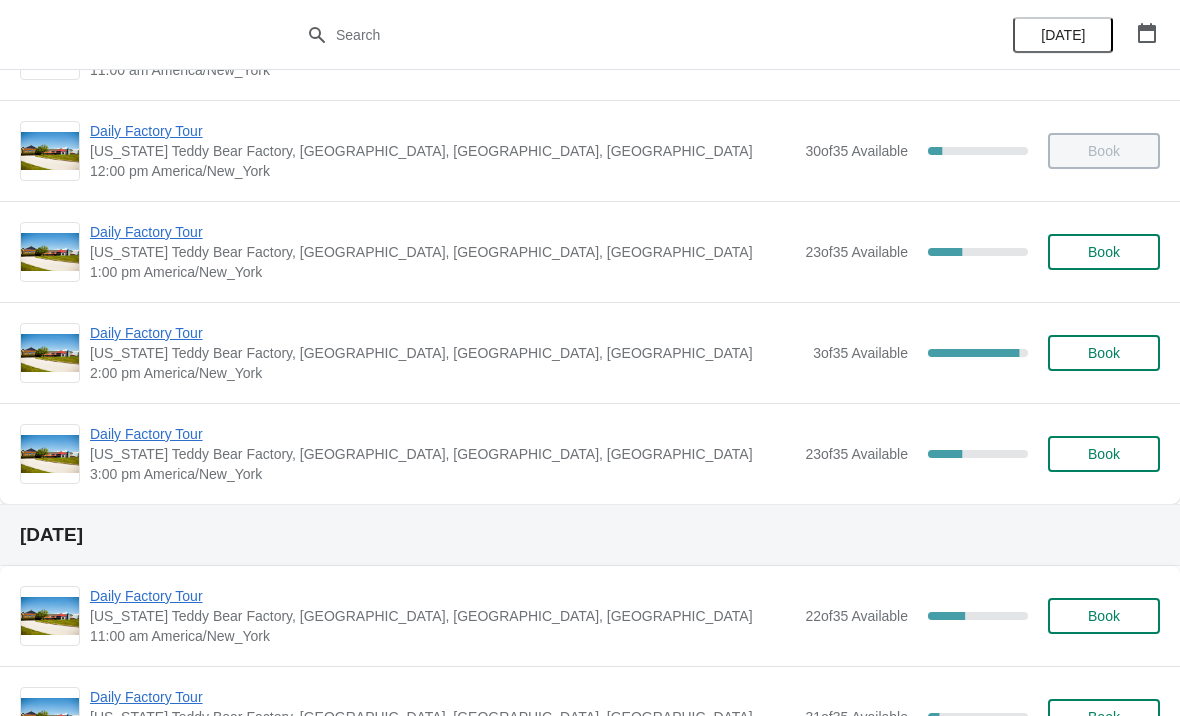 click on "Daily Factory Tour" at bounding box center [446, 333] 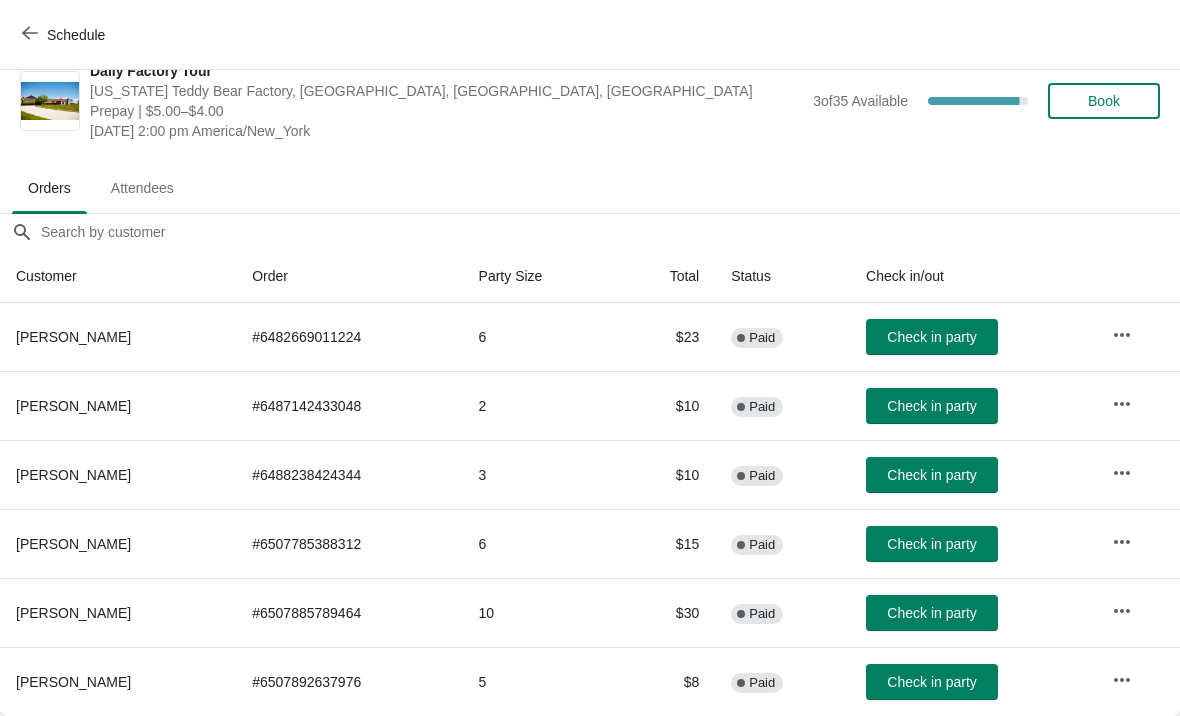 scroll, scrollTop: 29, scrollLeft: 0, axis: vertical 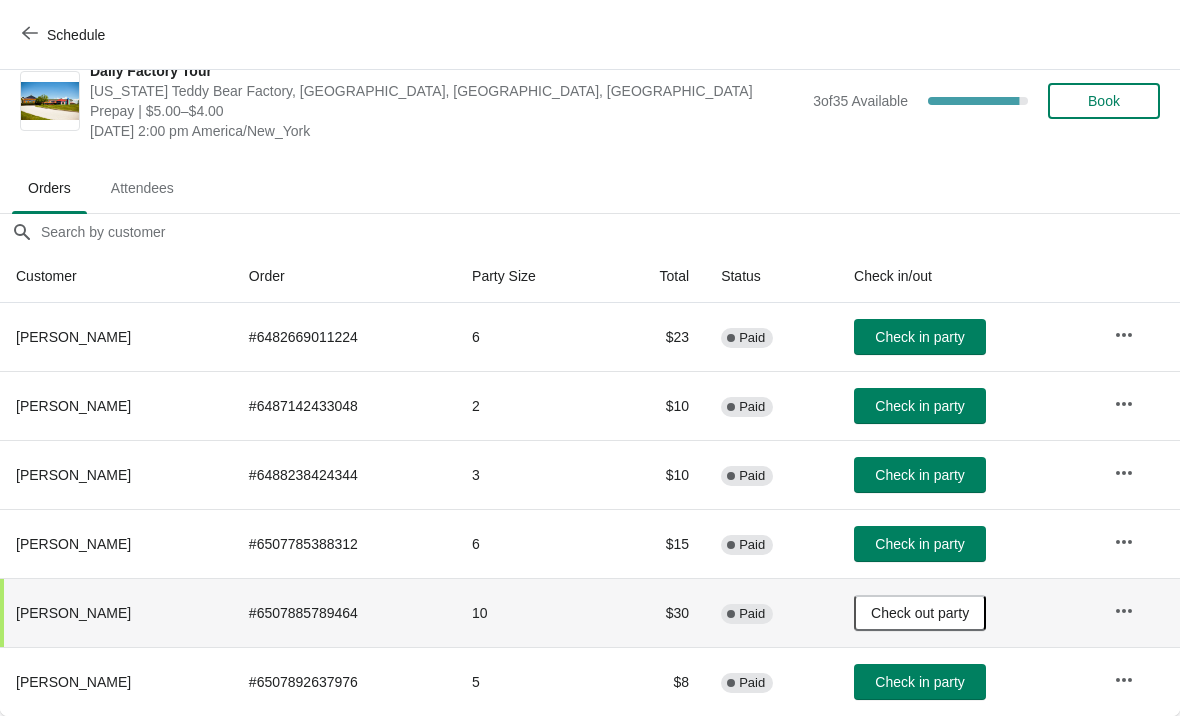 click on "Check in party" at bounding box center [919, 682] 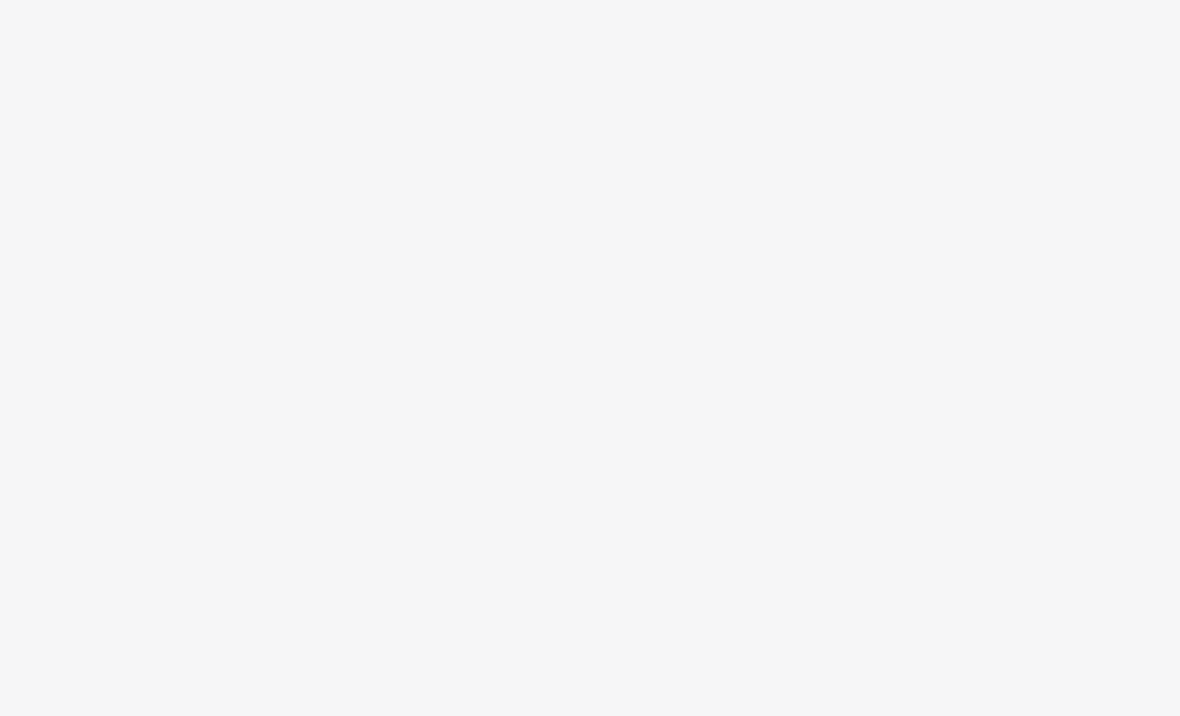 scroll, scrollTop: 0, scrollLeft: 0, axis: both 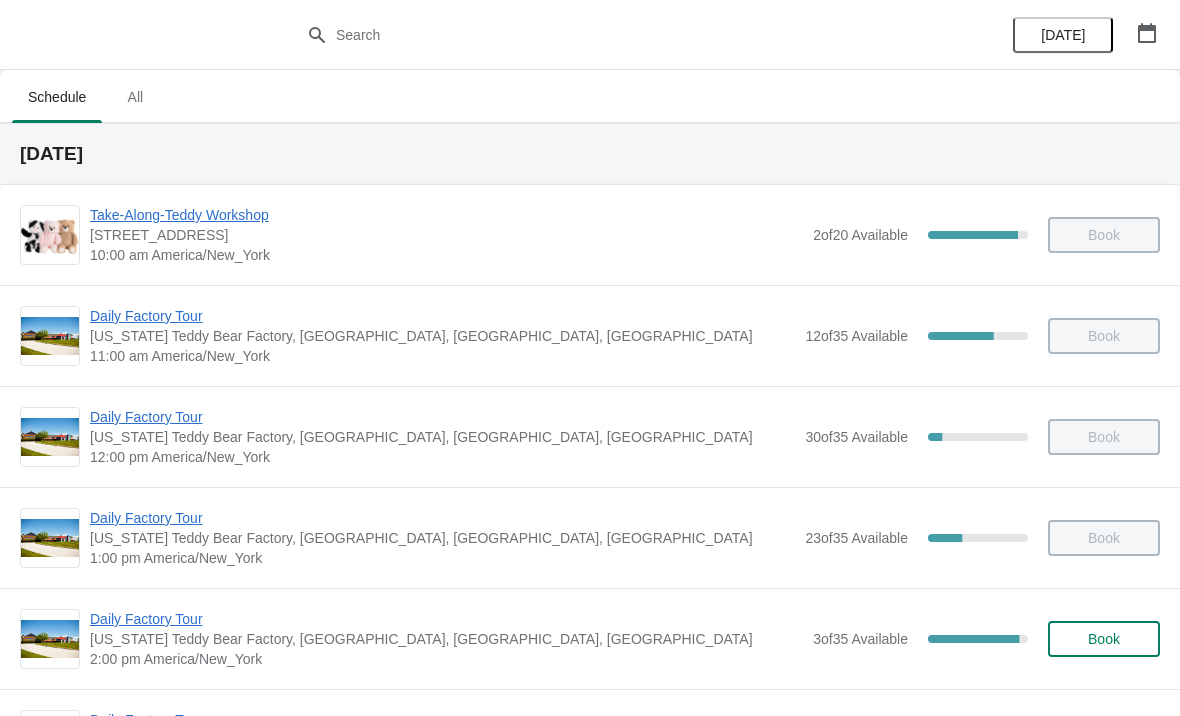 click on "Daily Factory Tour" at bounding box center (446, 619) 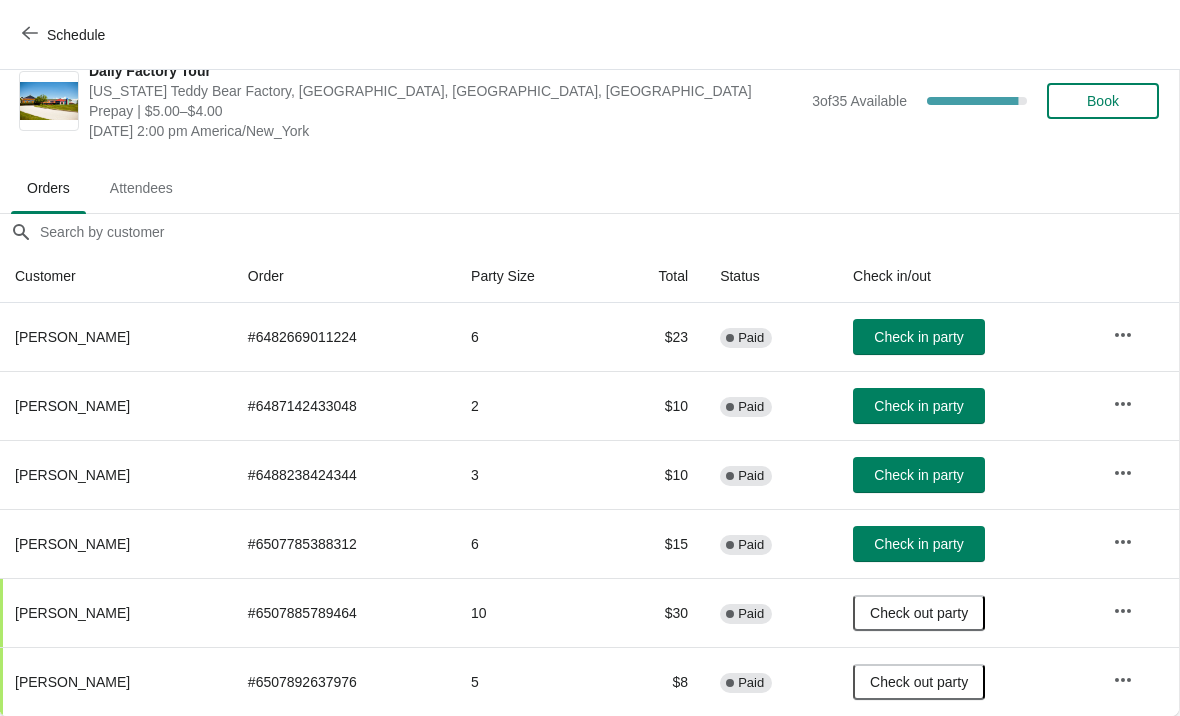 scroll, scrollTop: 29, scrollLeft: 1, axis: both 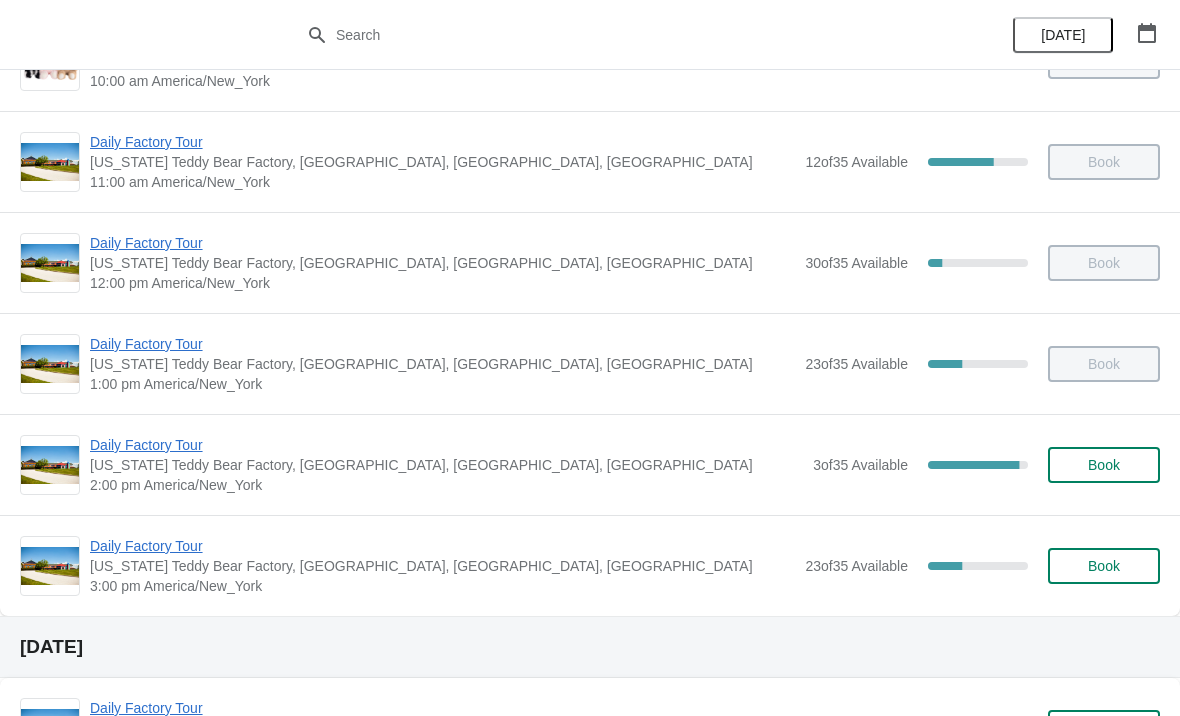 click on "[US_STATE] Teddy Bear Factory, [GEOGRAPHIC_DATA], [GEOGRAPHIC_DATA], [GEOGRAPHIC_DATA]" at bounding box center (442, 566) 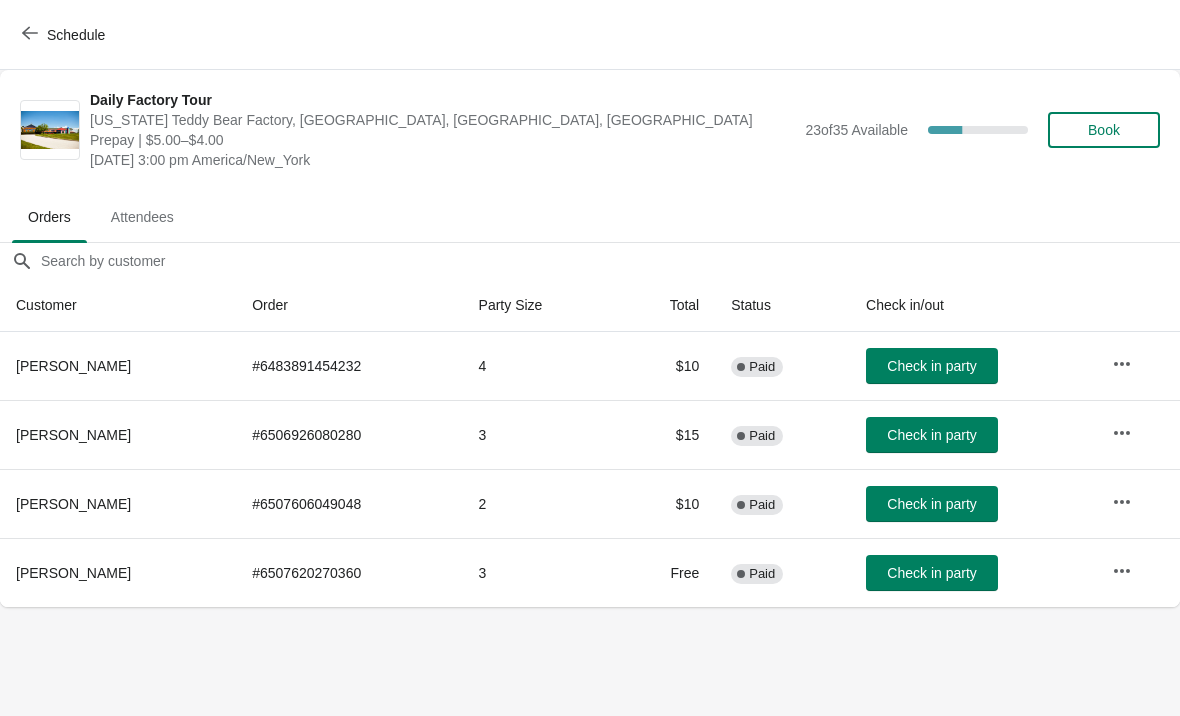 click at bounding box center (30, 34) 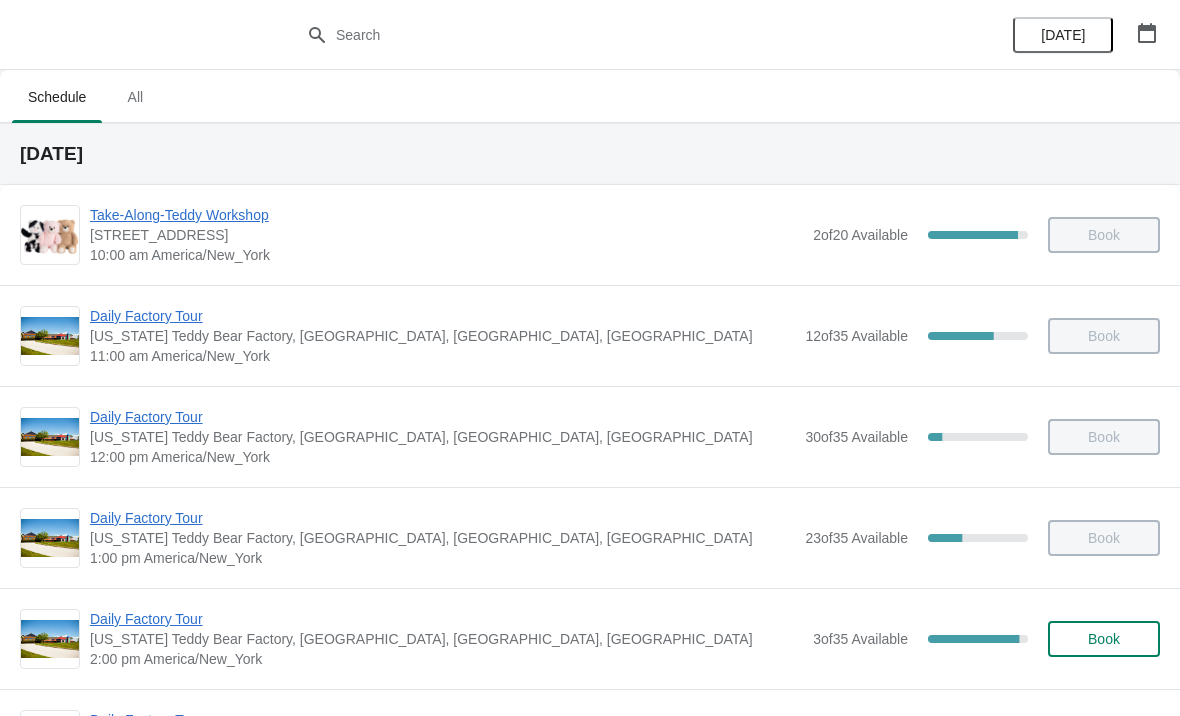 click on "Daily Factory Tour" at bounding box center (446, 619) 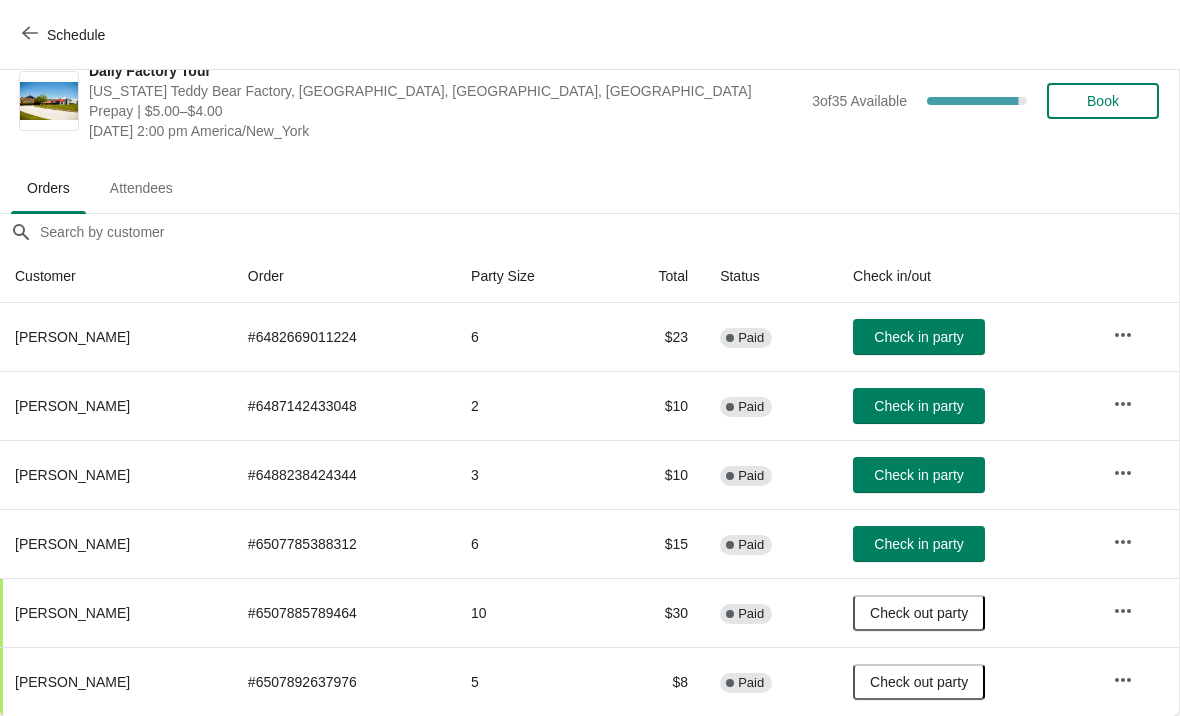 scroll, scrollTop: 29, scrollLeft: 1, axis: both 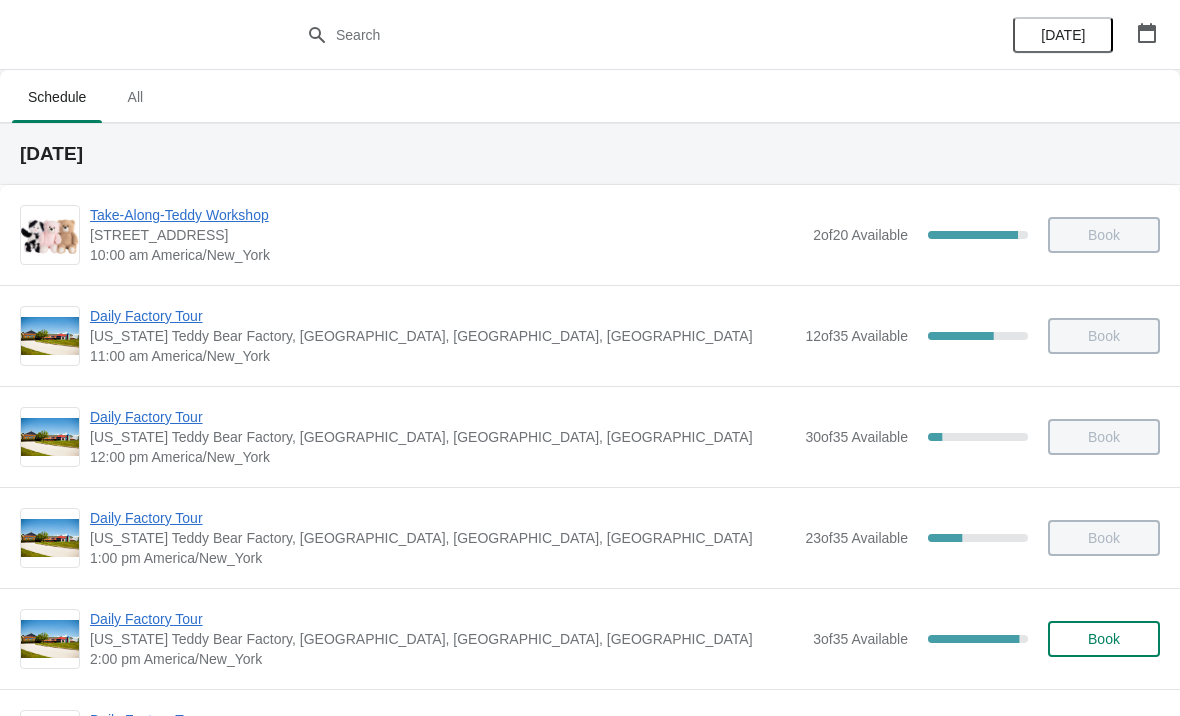click on "Daily Factory Tour" at bounding box center [446, 619] 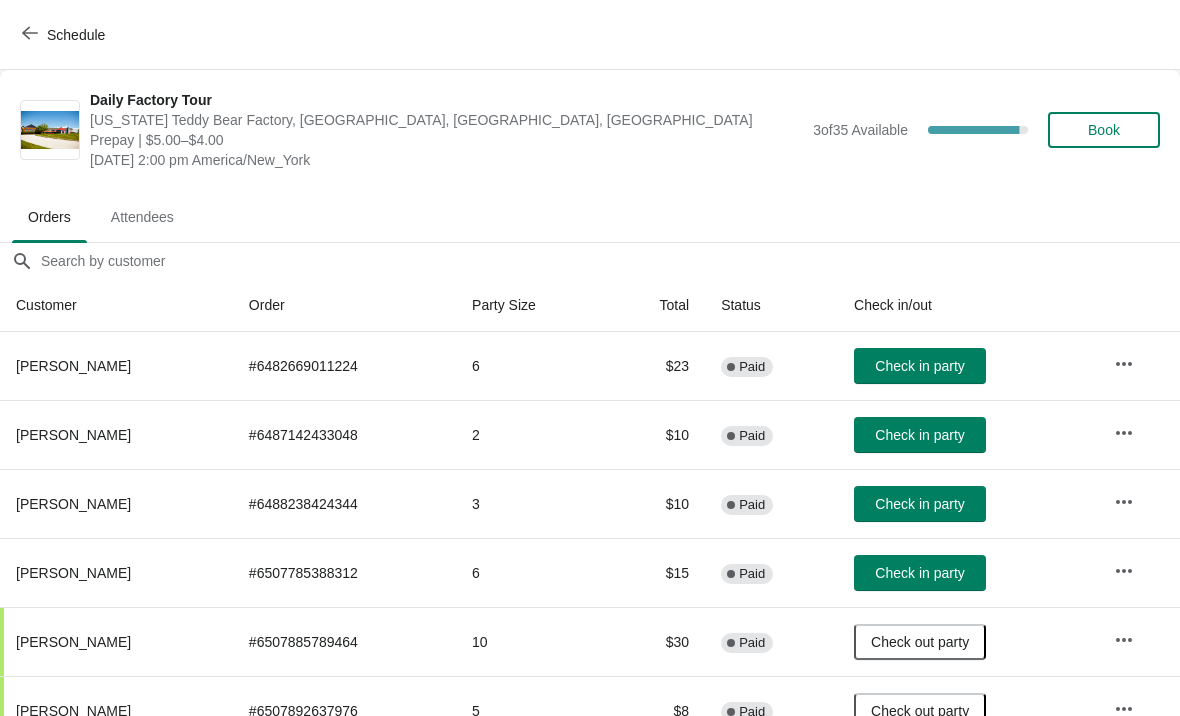 click 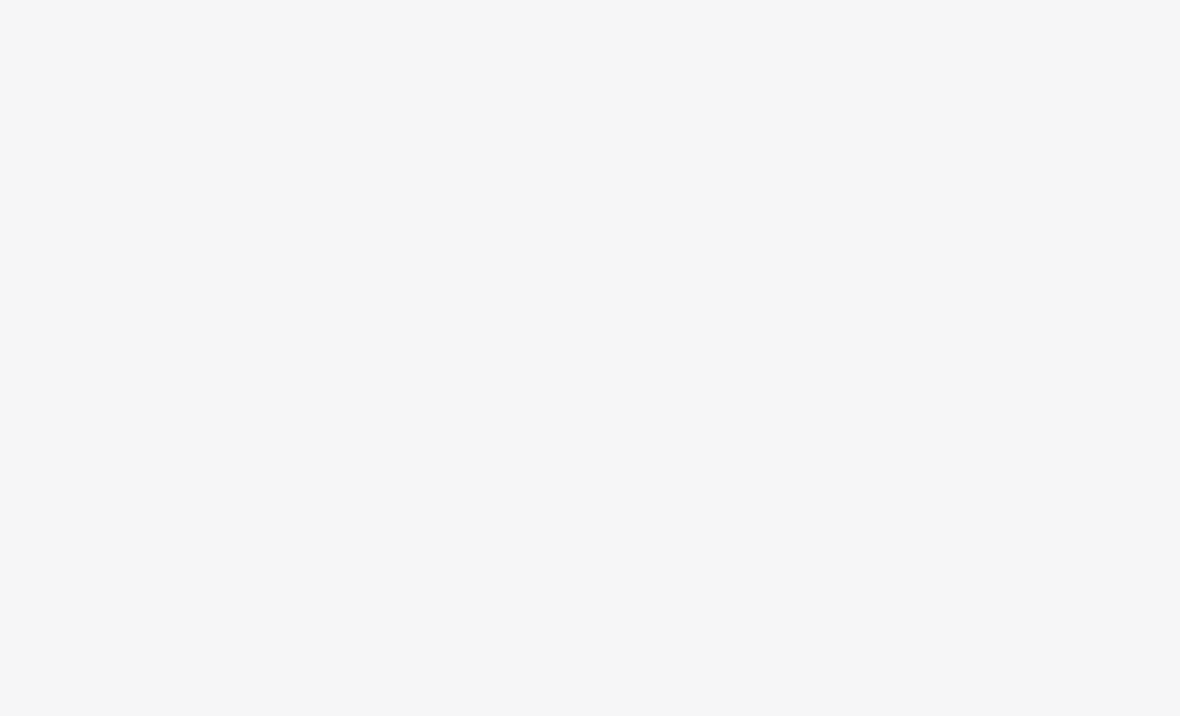 scroll, scrollTop: 0, scrollLeft: 0, axis: both 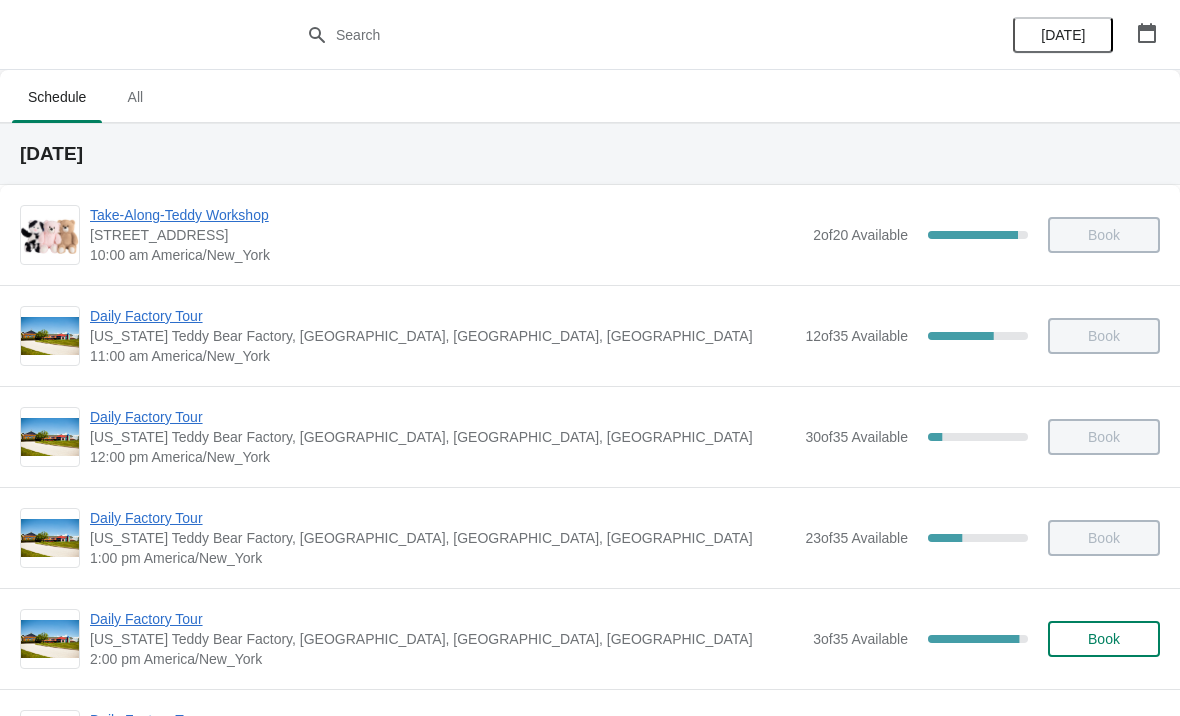 click on "Daily Factory Tour" at bounding box center (446, 619) 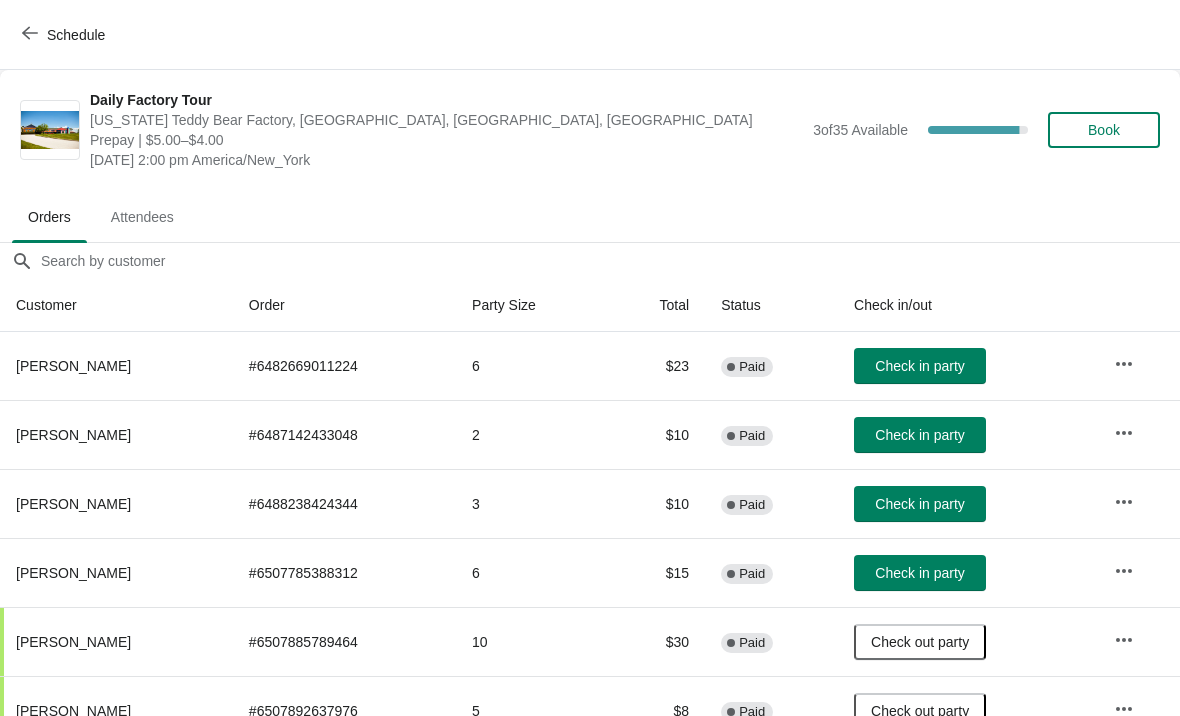 click on "Check in party" at bounding box center [920, 366] 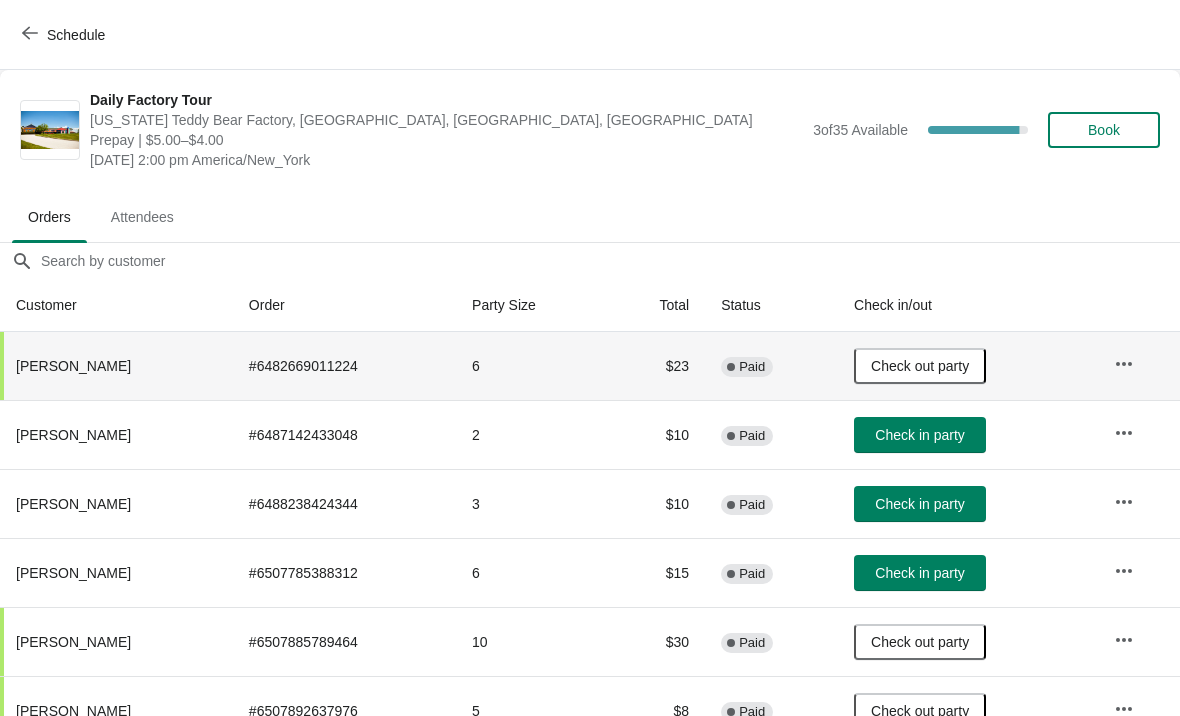 click on "Check in party" at bounding box center [919, 573] 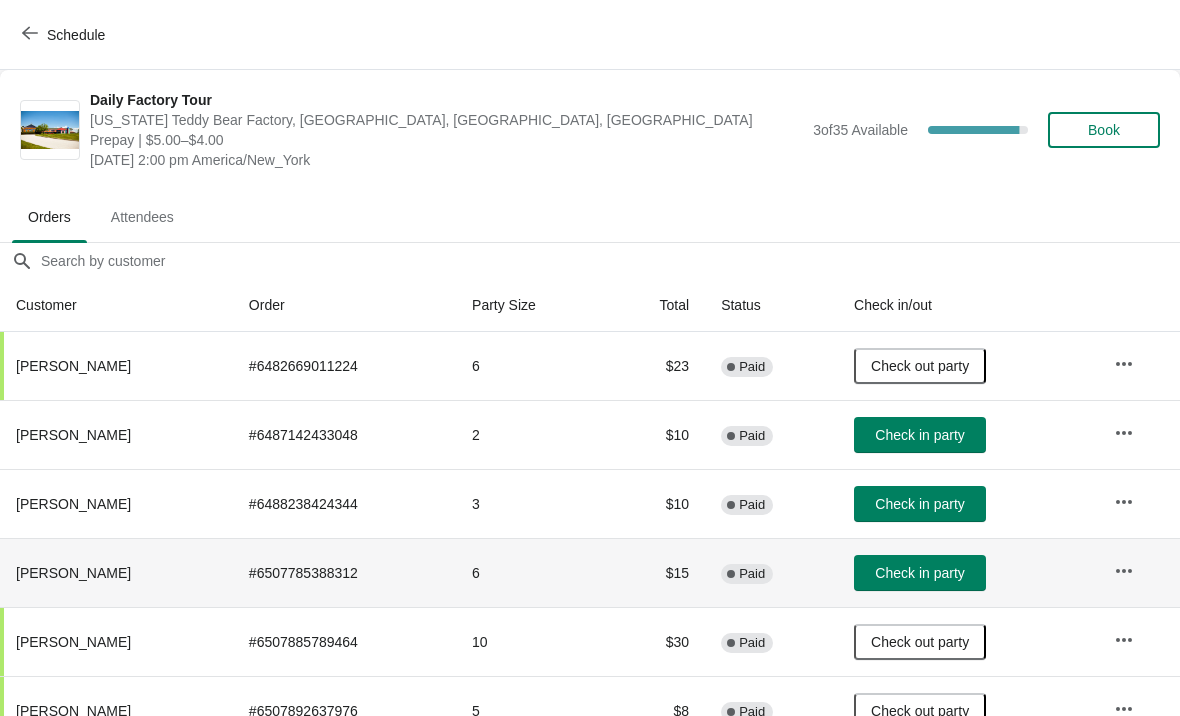 click on "Check in party" at bounding box center [919, 573] 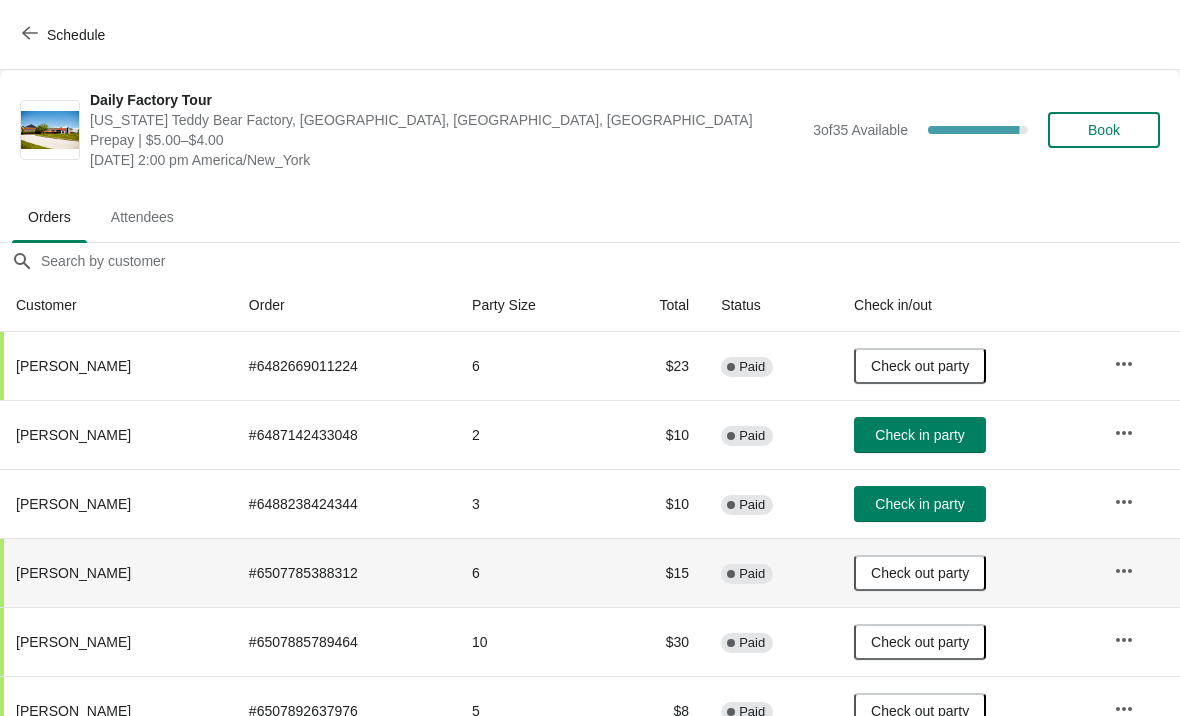 click on "Check in party" at bounding box center [919, 504] 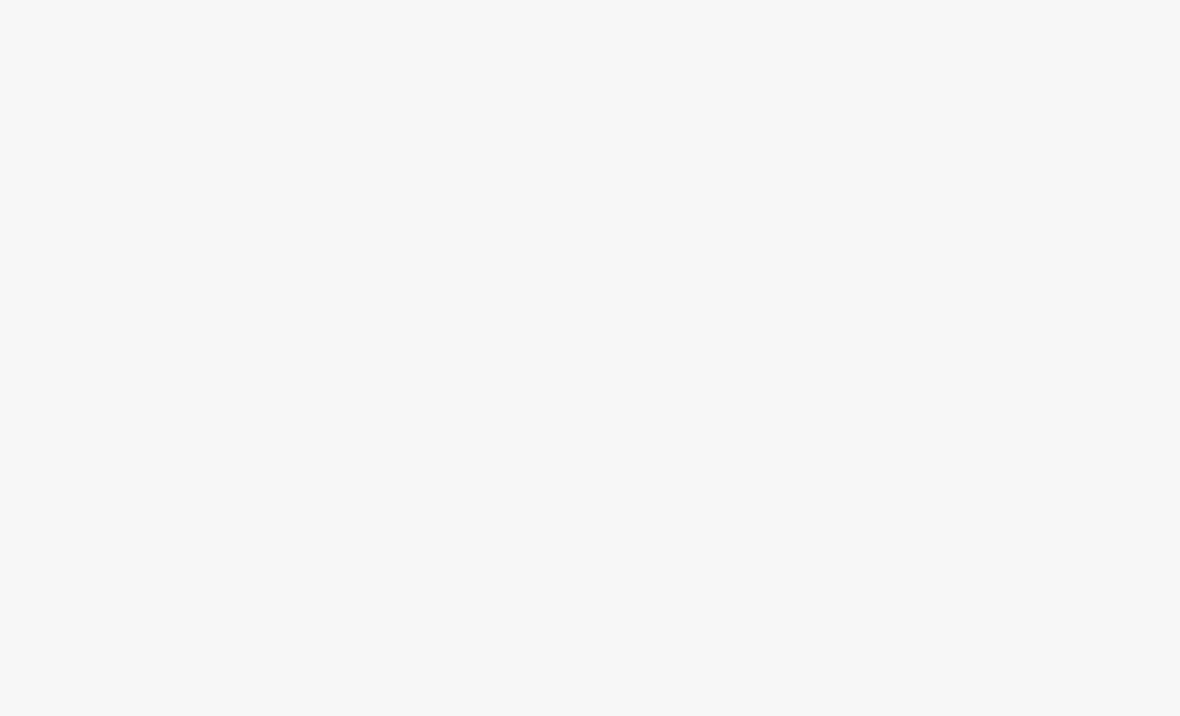 scroll, scrollTop: 0, scrollLeft: 0, axis: both 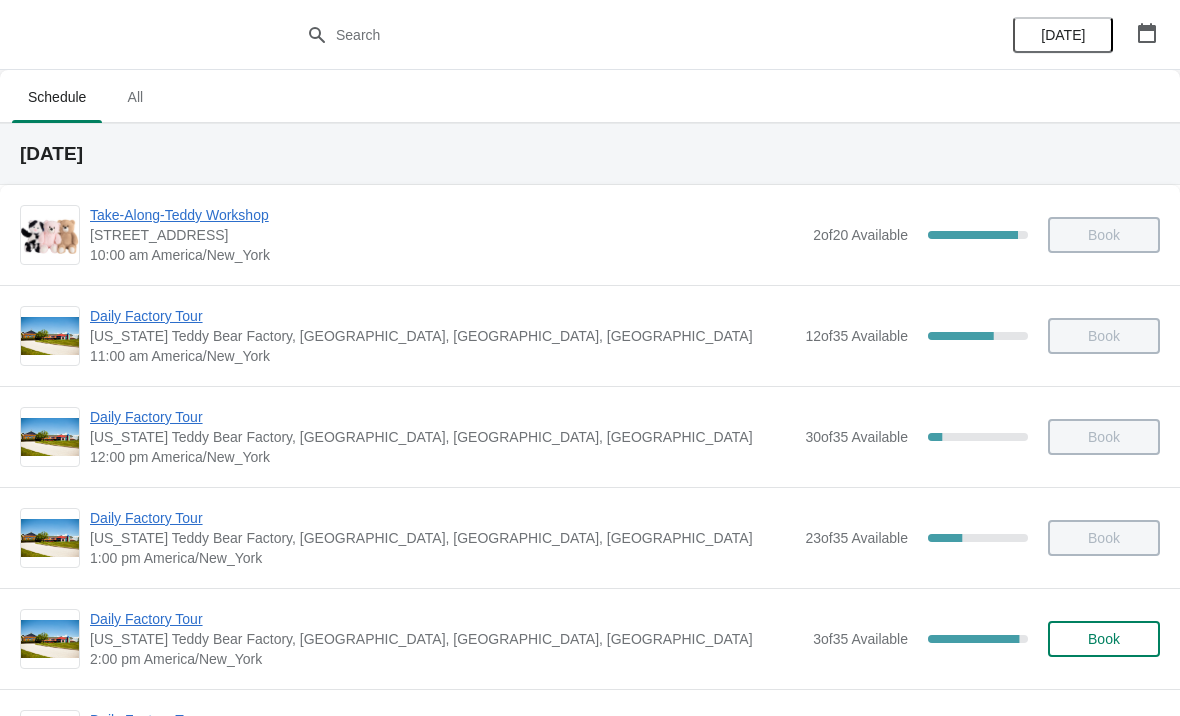 click on "Daily Factory Tour" at bounding box center [446, 619] 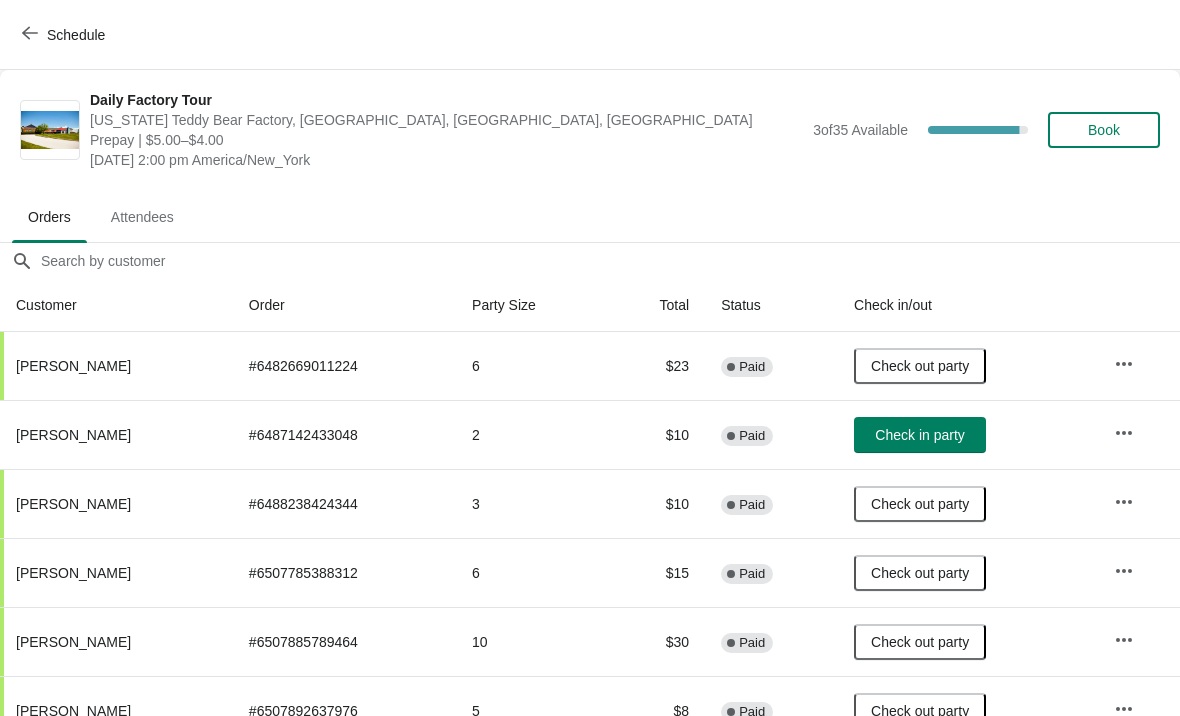 click on "Check in party" at bounding box center [919, 435] 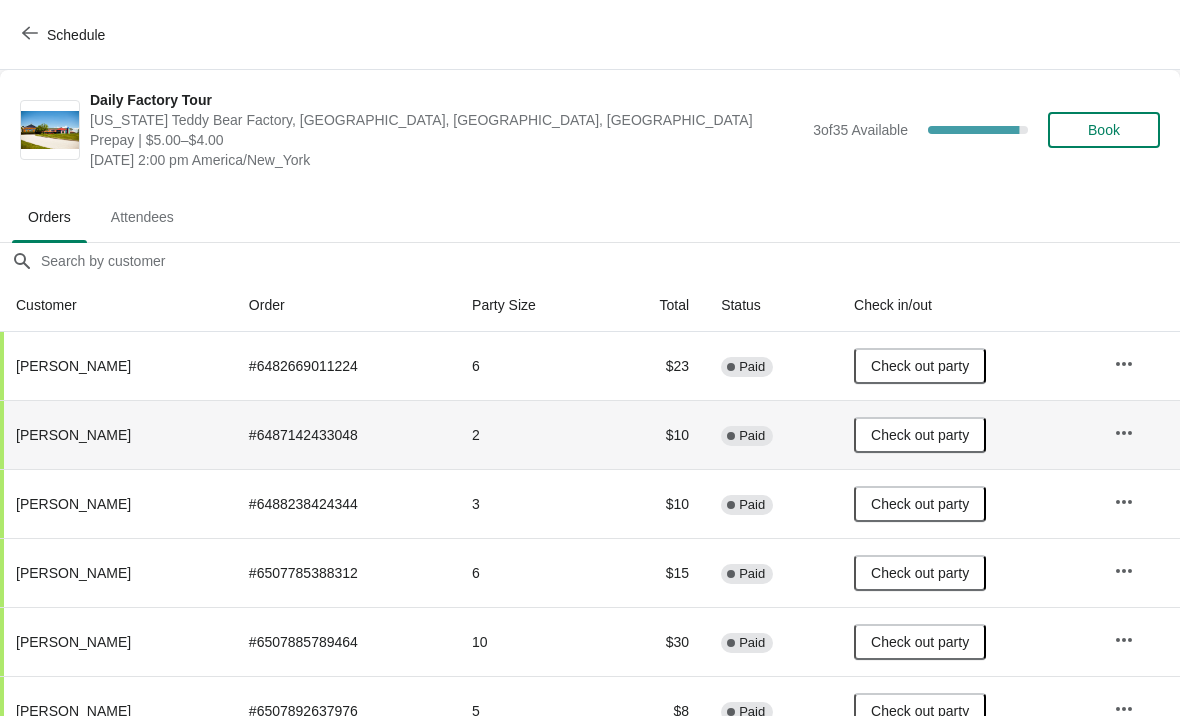 click on "Schedule" at bounding box center (65, 35) 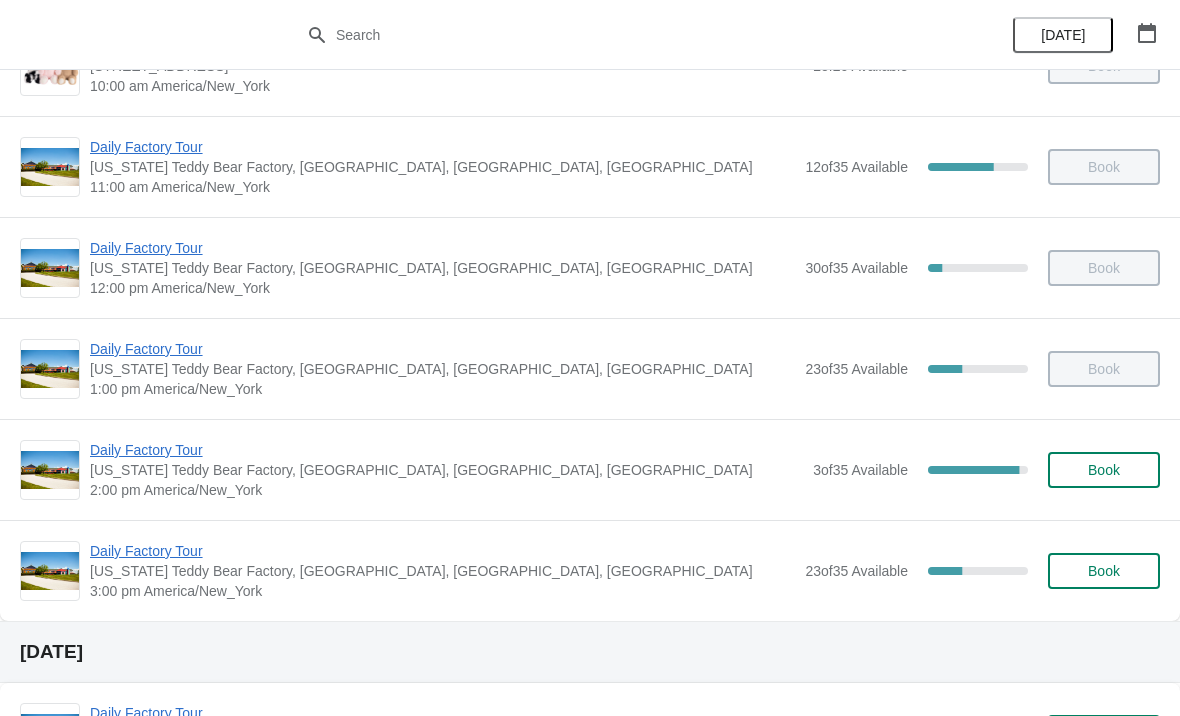 scroll, scrollTop: 171, scrollLeft: 0, axis: vertical 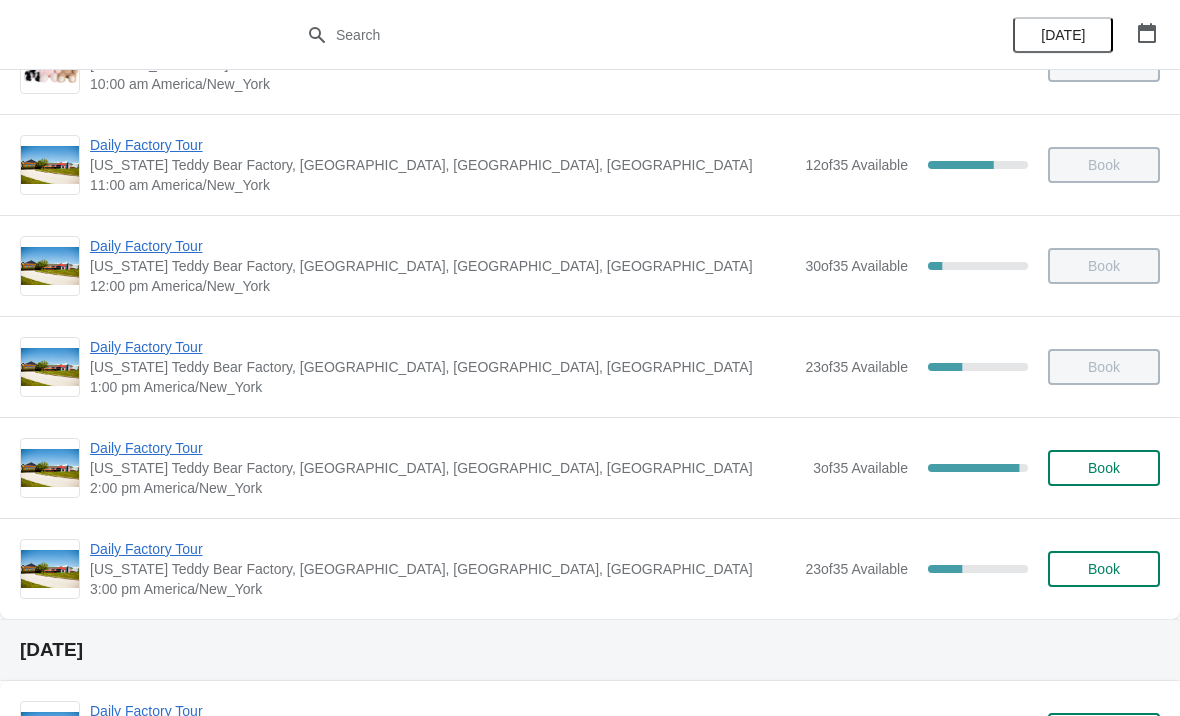 click on "Daily Factory Tour" at bounding box center [442, 549] 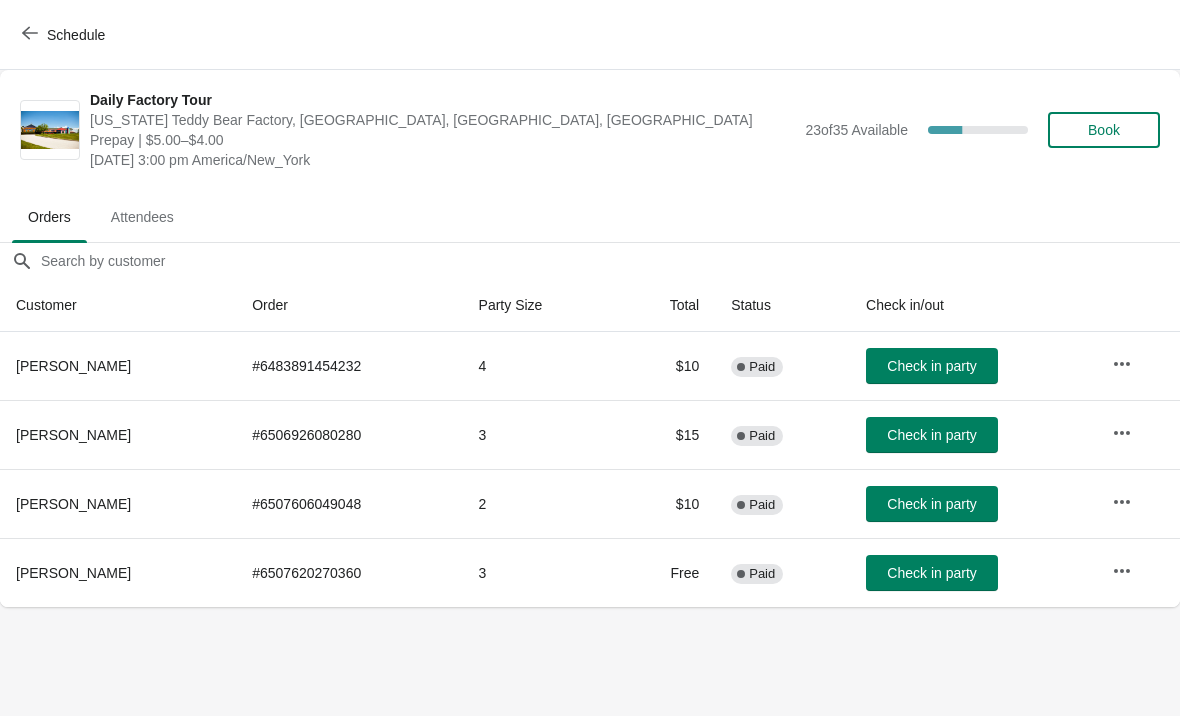 scroll, scrollTop: 0, scrollLeft: 0, axis: both 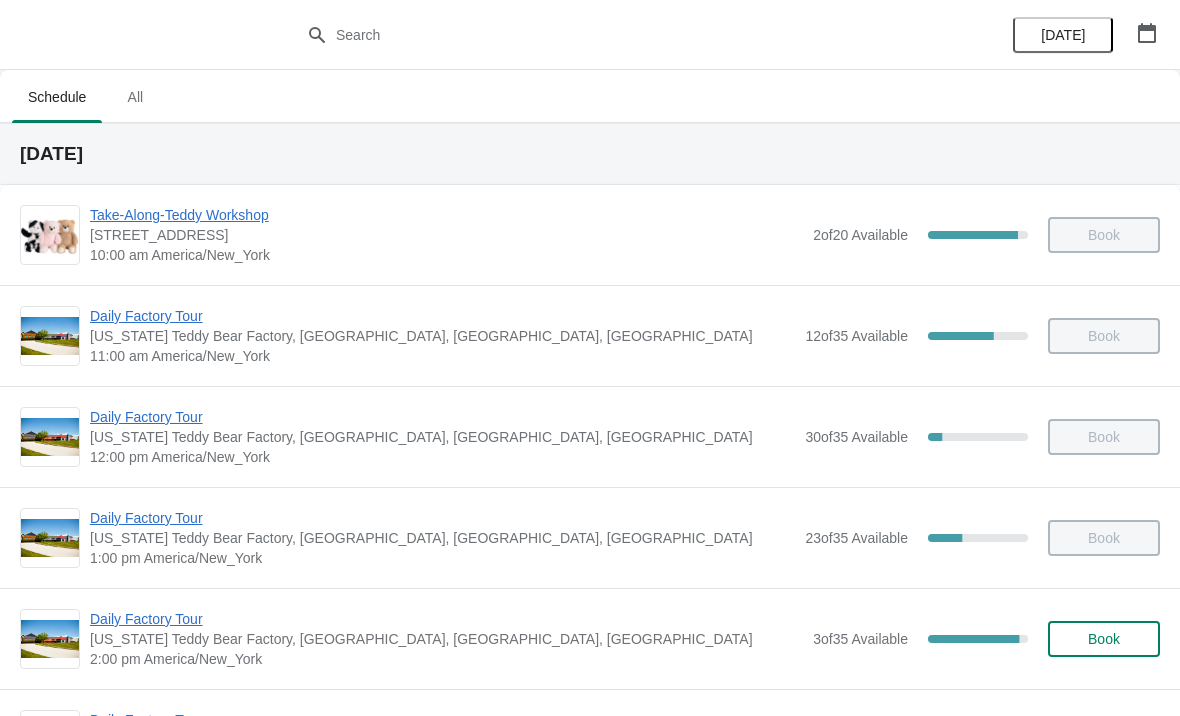 click on "Daily Factory Tour" at bounding box center (446, 619) 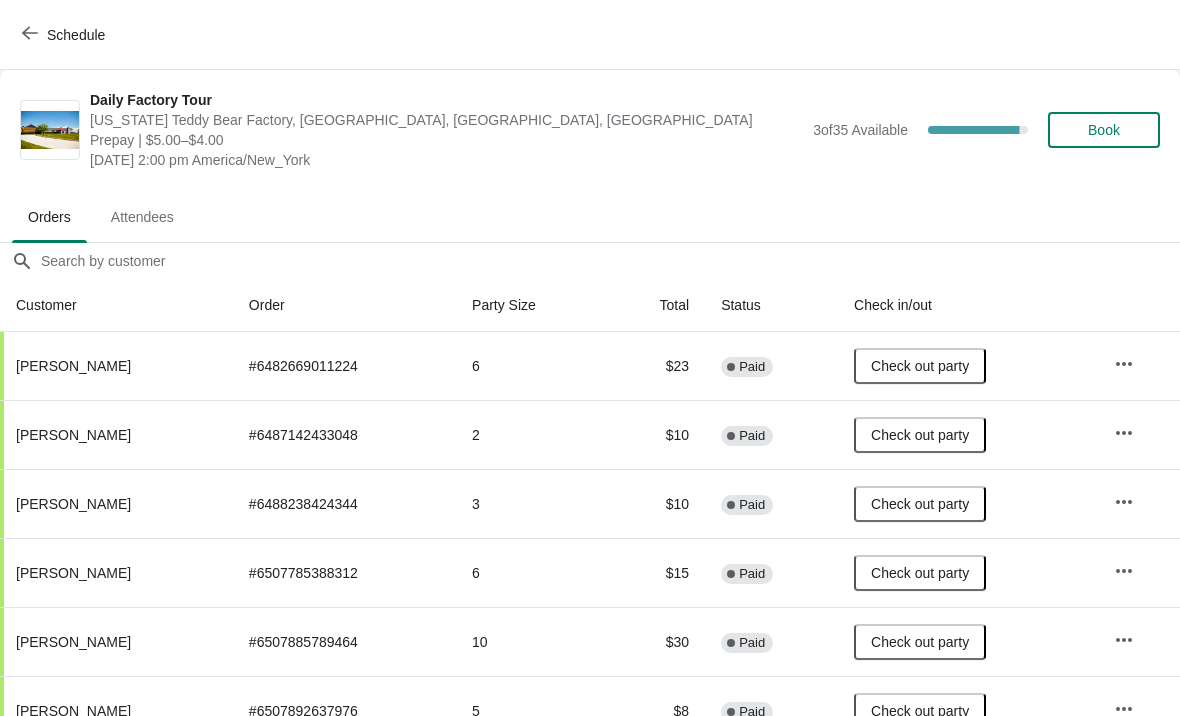 click on "Schedule" at bounding box center [65, 34] 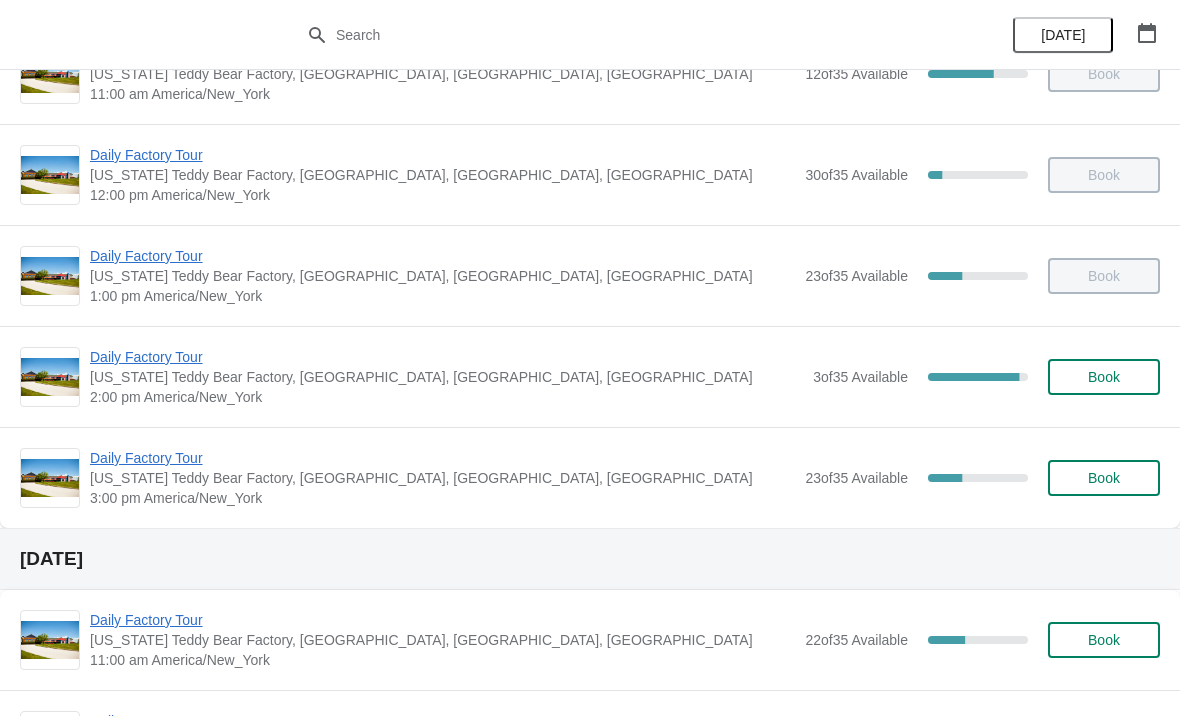 scroll, scrollTop: 263, scrollLeft: 0, axis: vertical 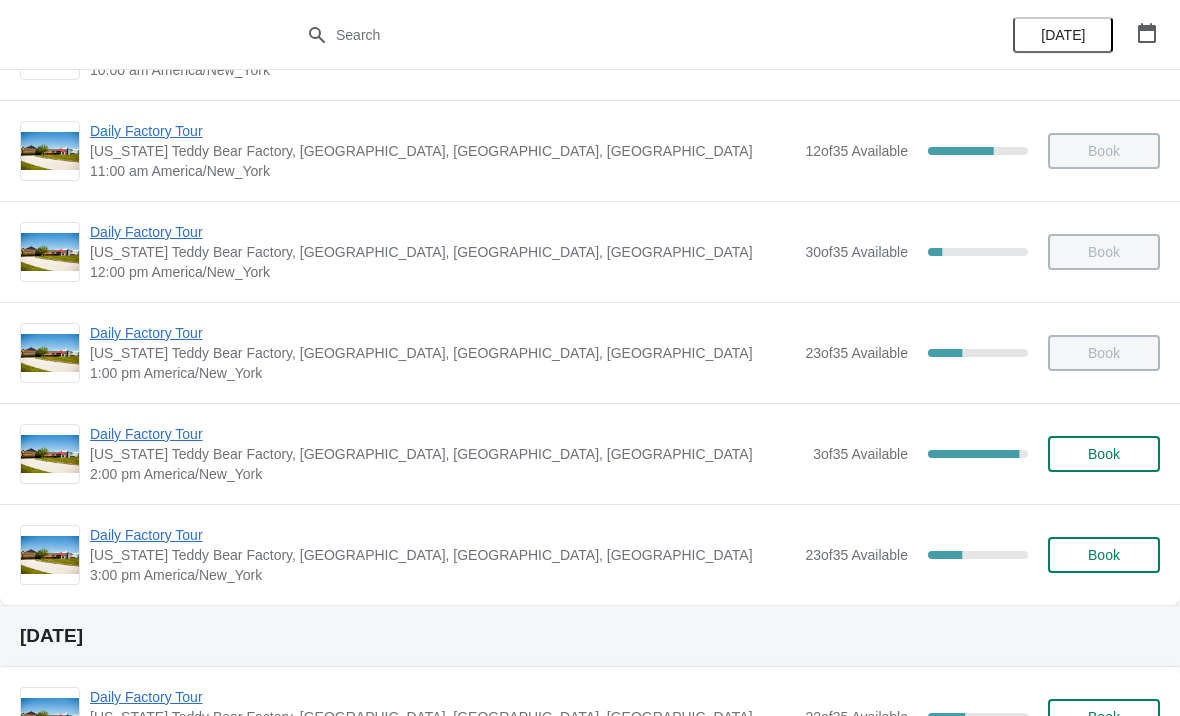 click on "Daily Factory Tour" at bounding box center (442, 535) 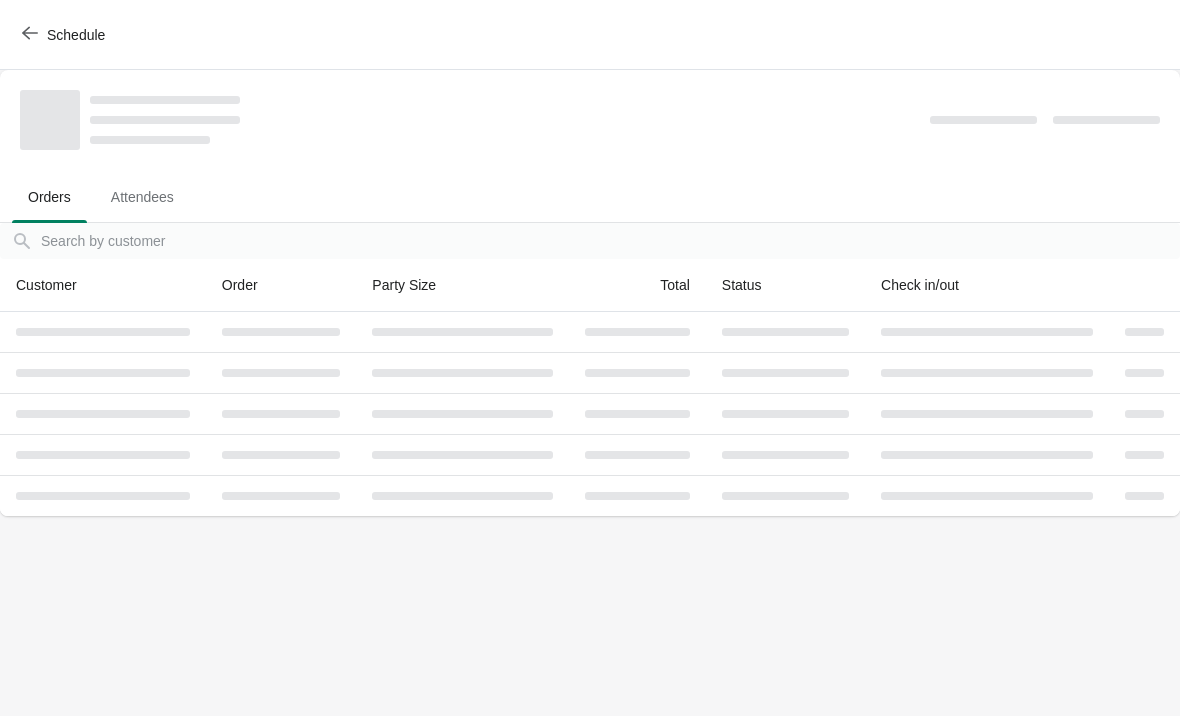 scroll, scrollTop: 0, scrollLeft: 0, axis: both 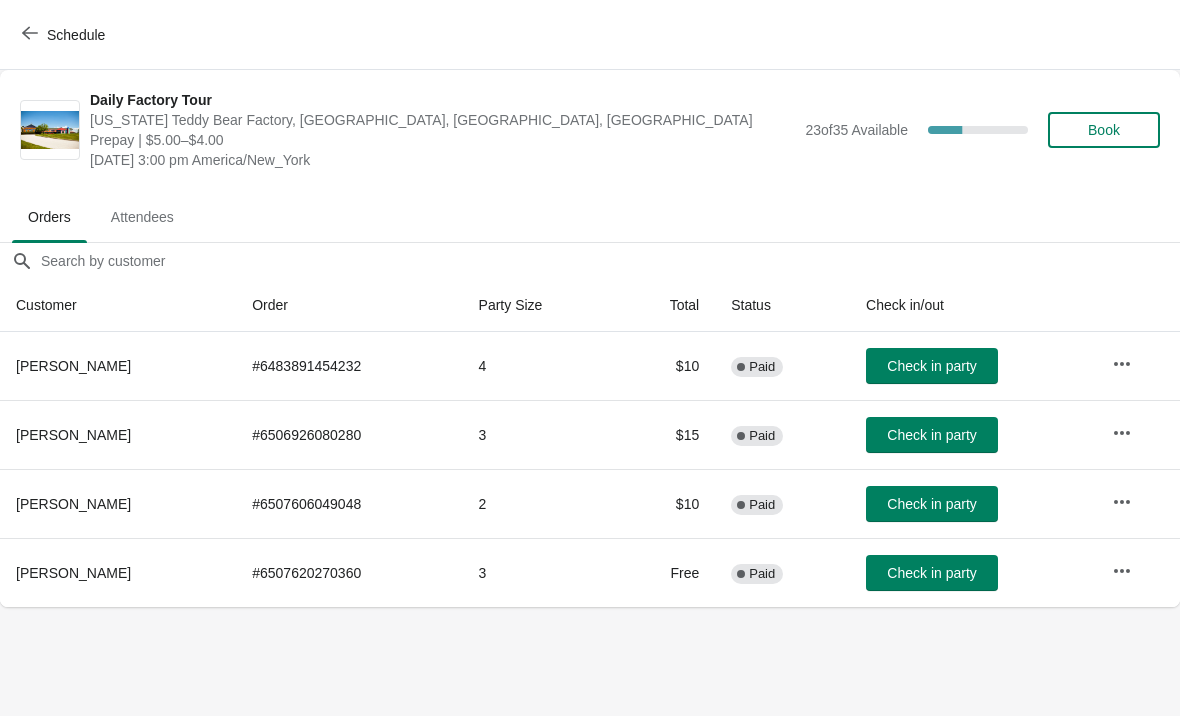 click on "Check in party" at bounding box center [932, 504] 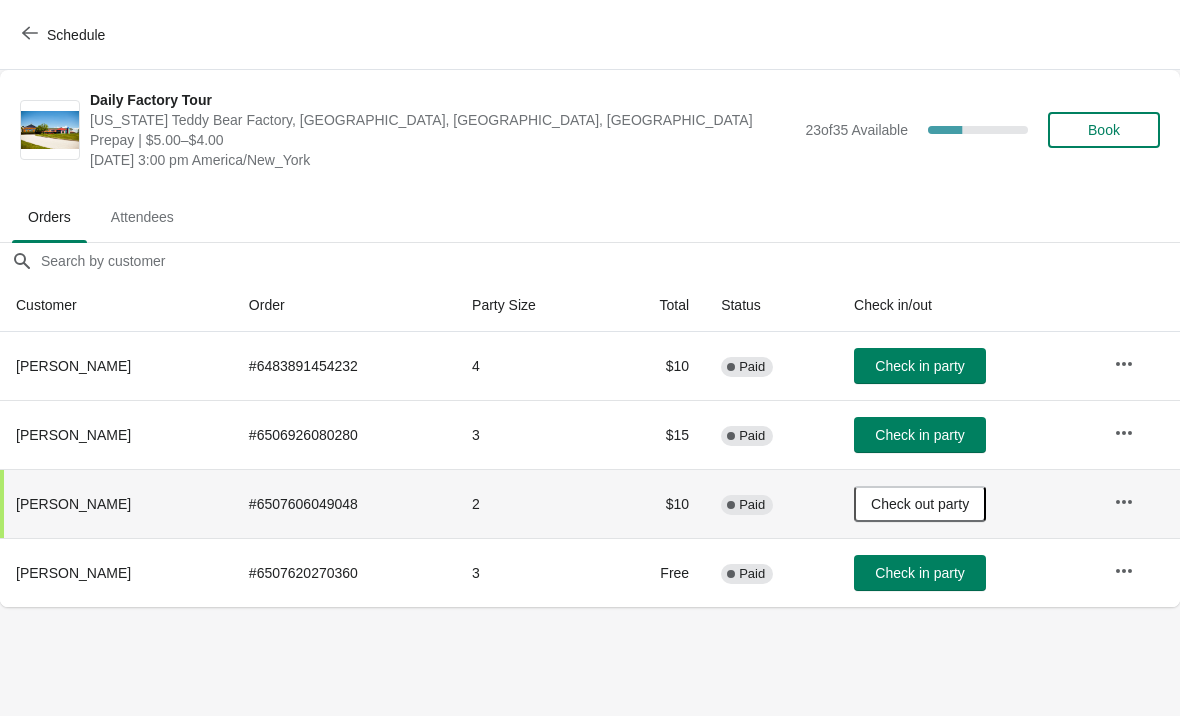 click on "Check in party" at bounding box center (919, 573) 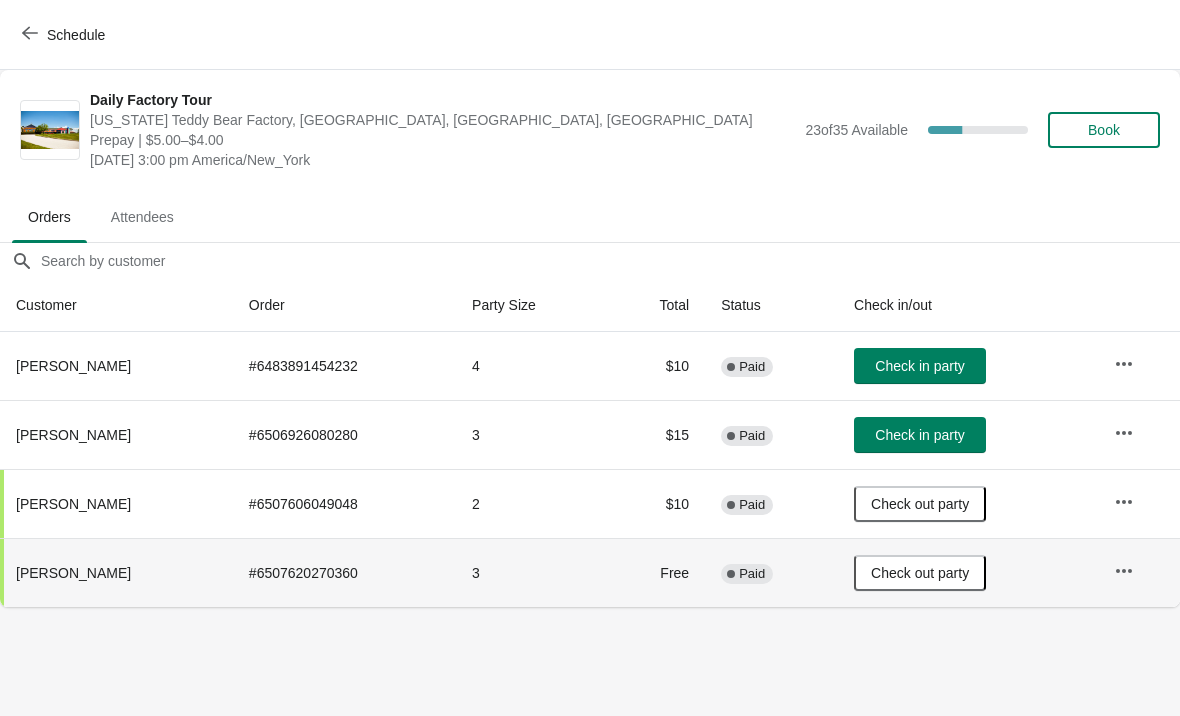 click at bounding box center (30, 34) 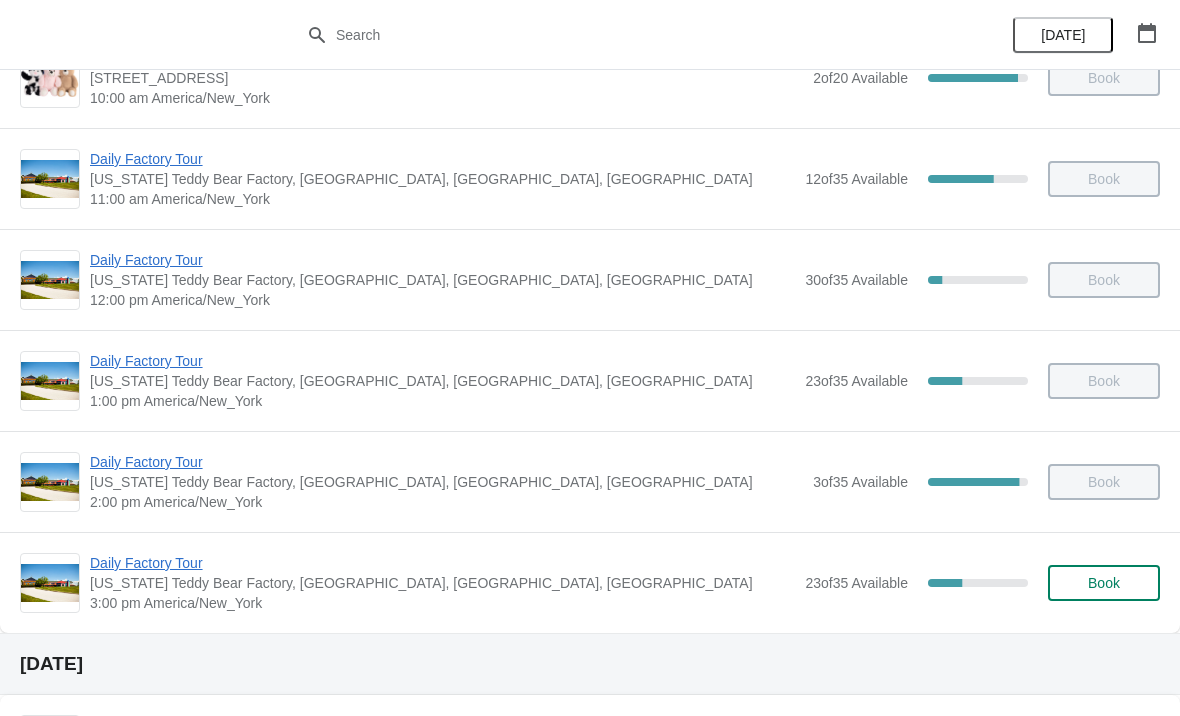 scroll, scrollTop: 160, scrollLeft: 0, axis: vertical 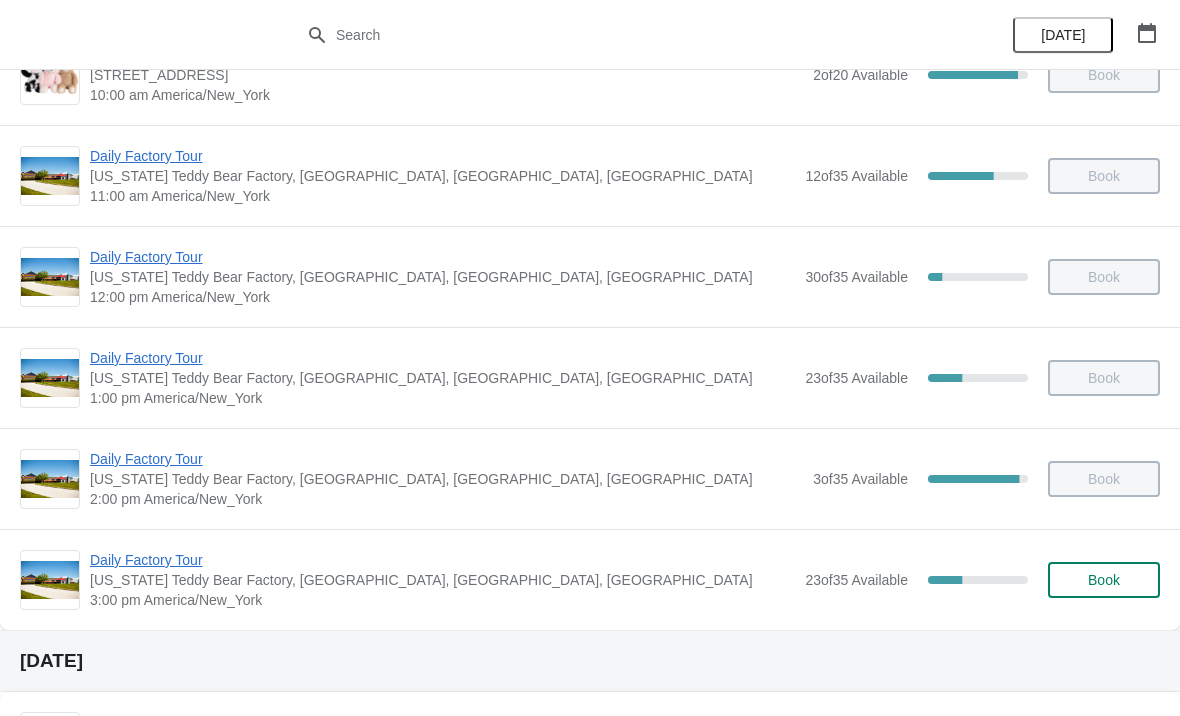 click on "Daily Factory Tour" at bounding box center (442, 560) 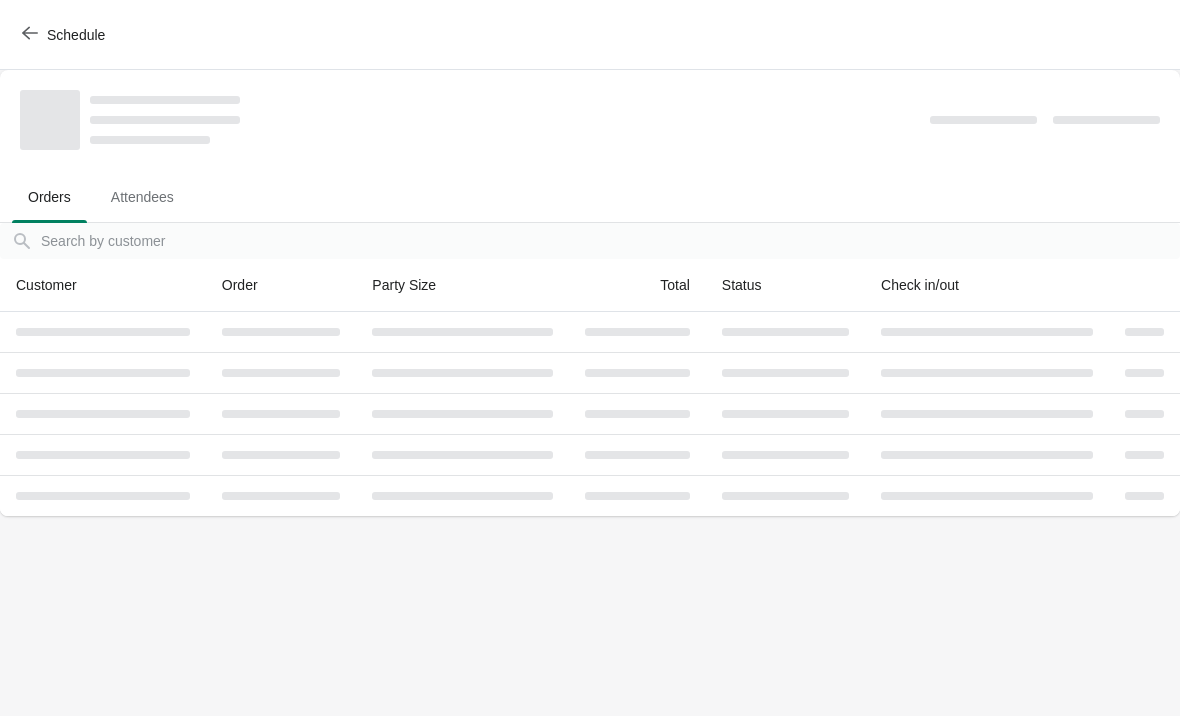scroll, scrollTop: 0, scrollLeft: 0, axis: both 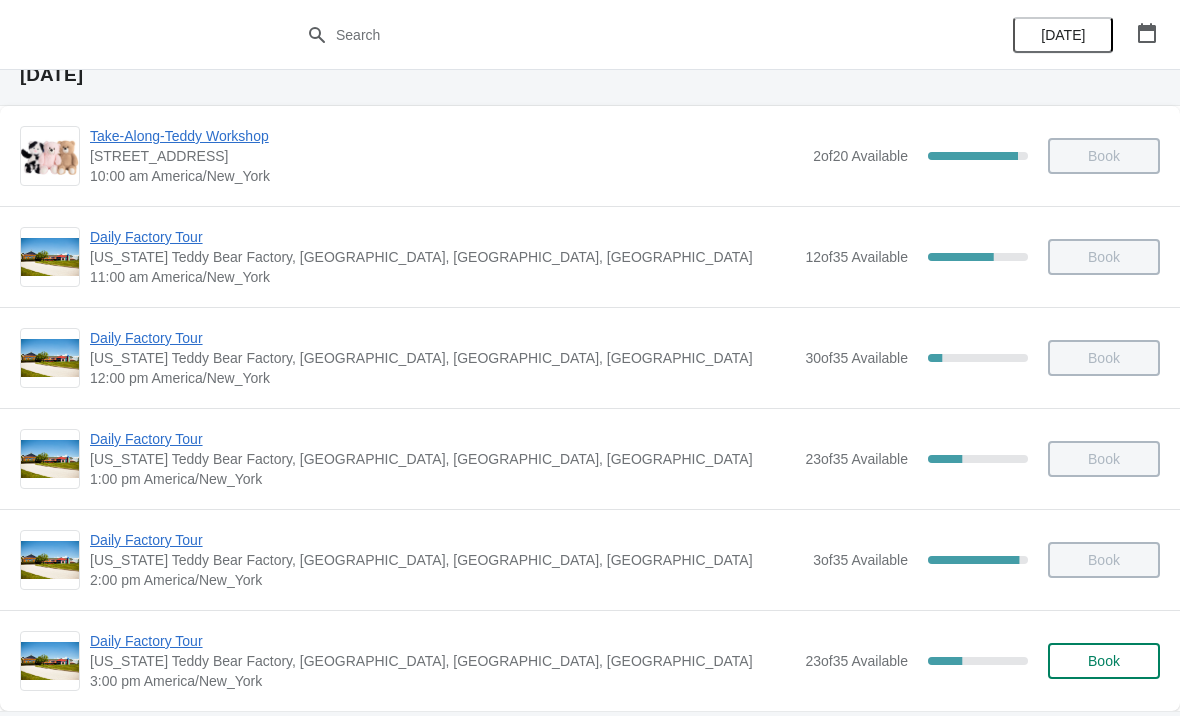 click on "Daily Factory Tour" at bounding box center (442, 641) 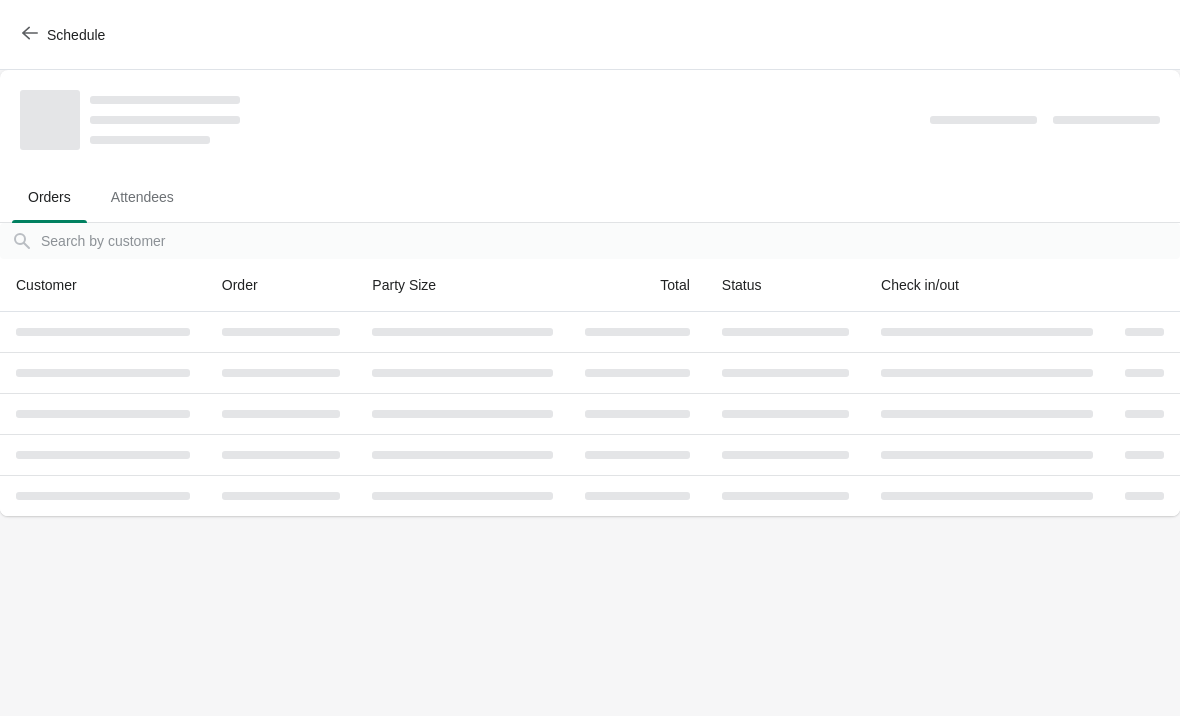 scroll, scrollTop: 0, scrollLeft: 0, axis: both 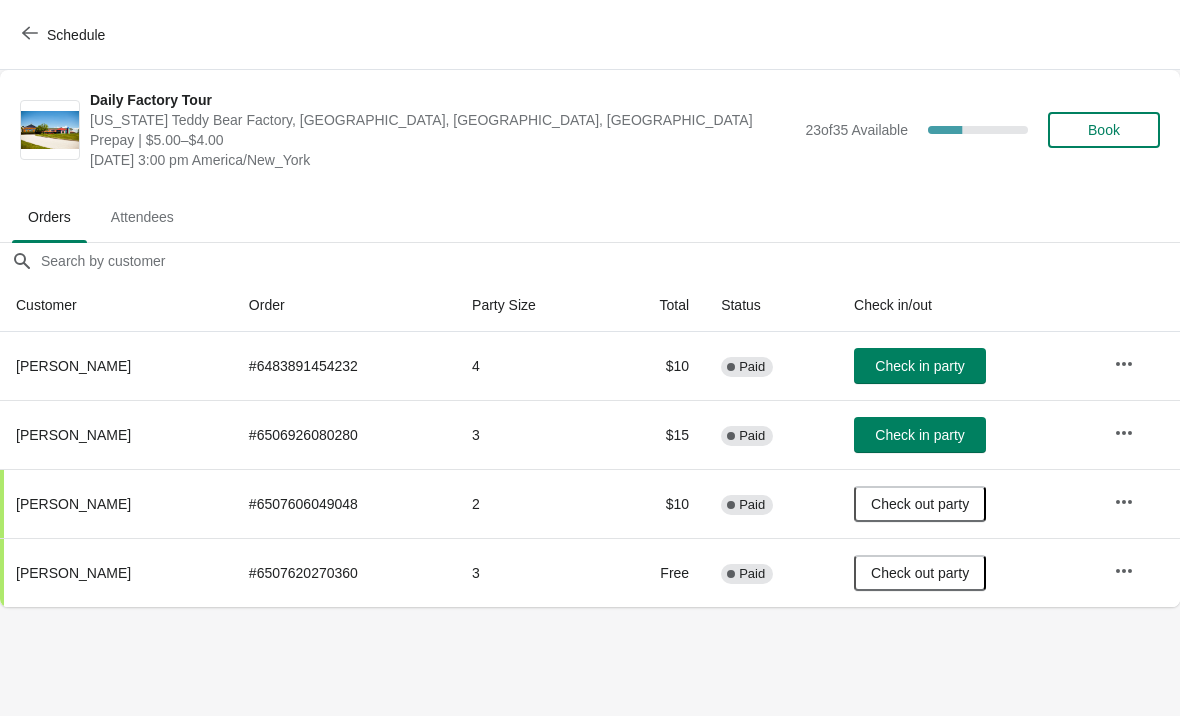 click on "Check in party" at bounding box center [919, 435] 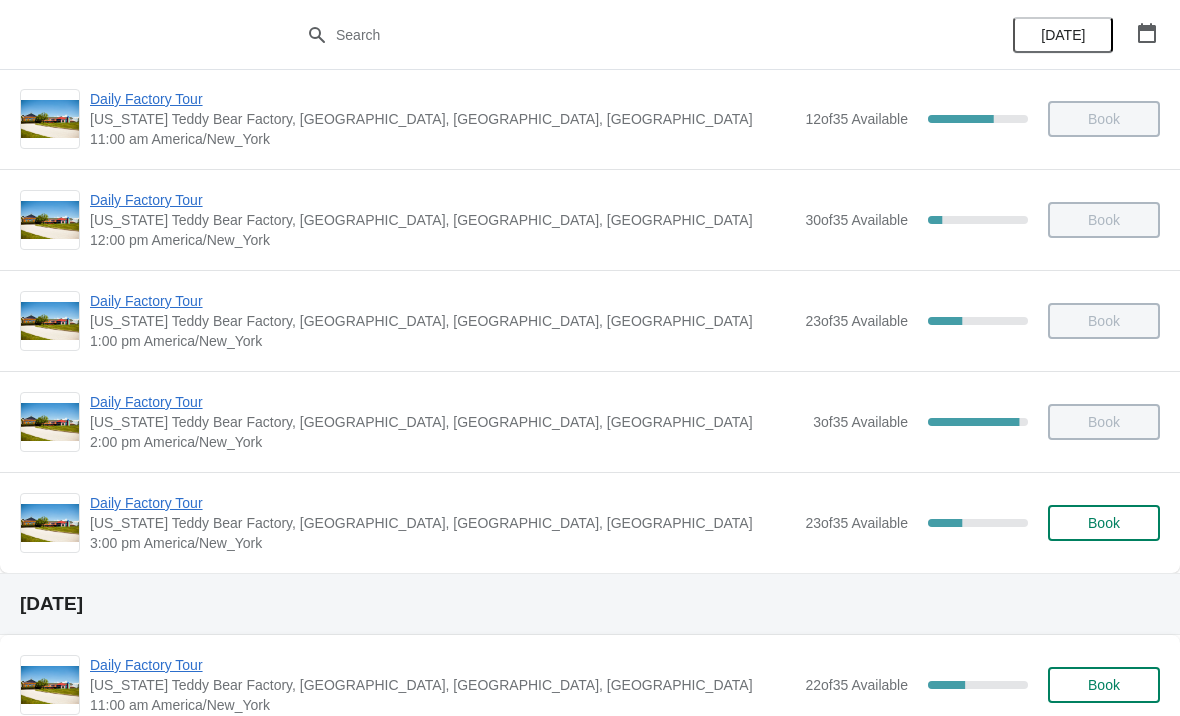 scroll, scrollTop: 219, scrollLeft: 0, axis: vertical 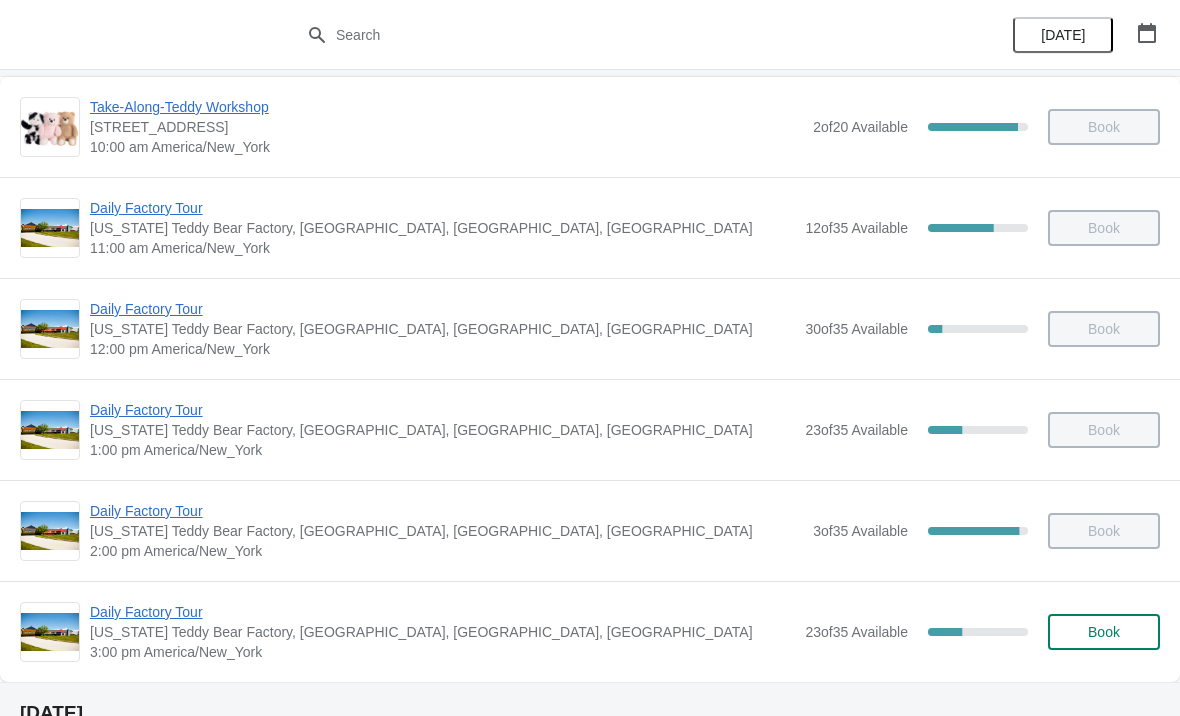 click on "Daily Factory Tour" at bounding box center (442, 612) 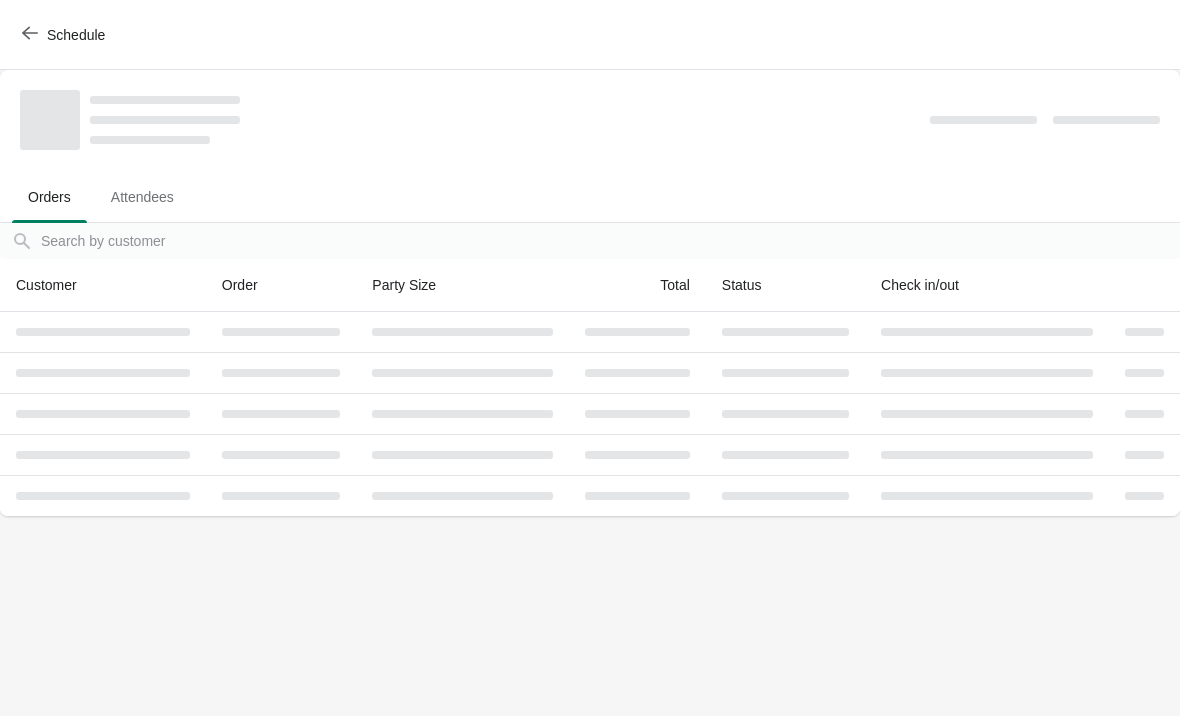 scroll, scrollTop: 0, scrollLeft: 0, axis: both 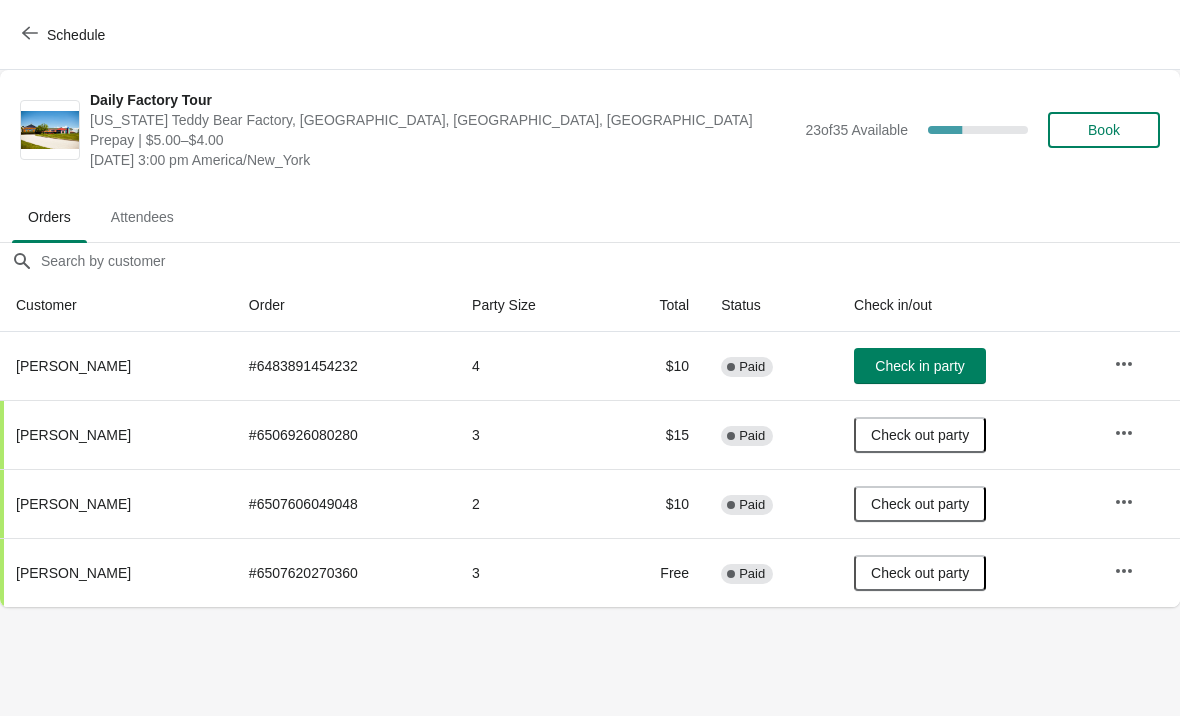 click on "Check in party" at bounding box center [920, 366] 